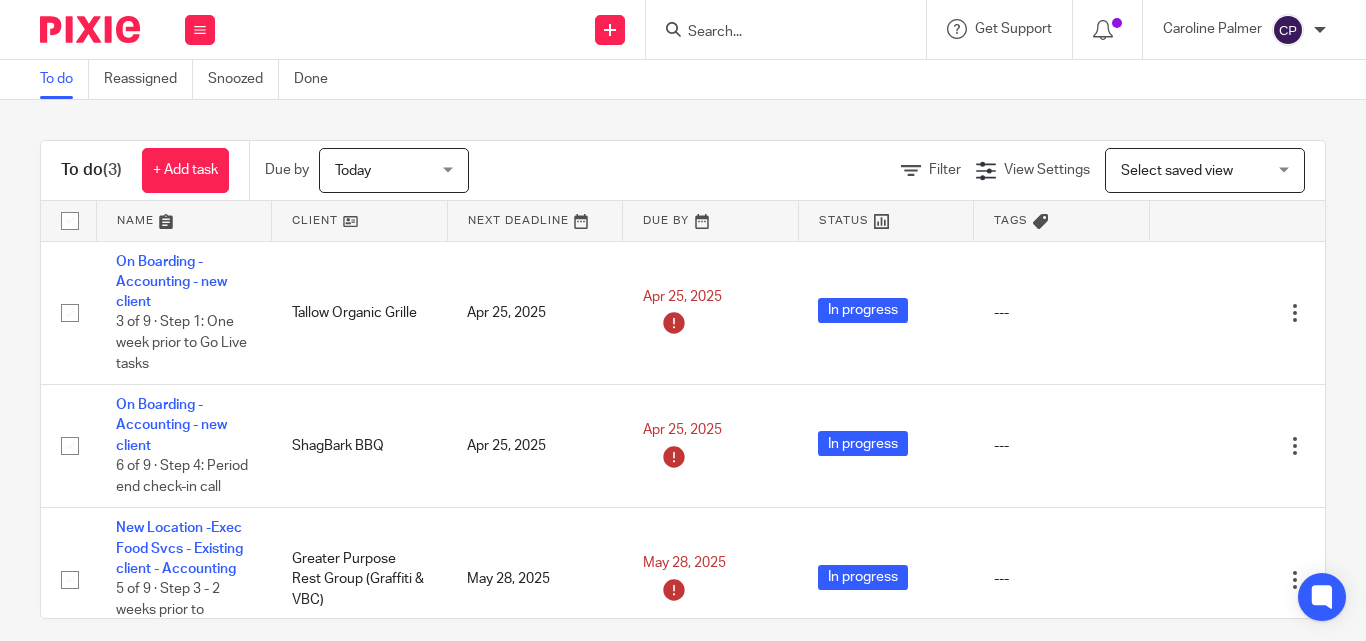 scroll, scrollTop: 0, scrollLeft: 0, axis: both 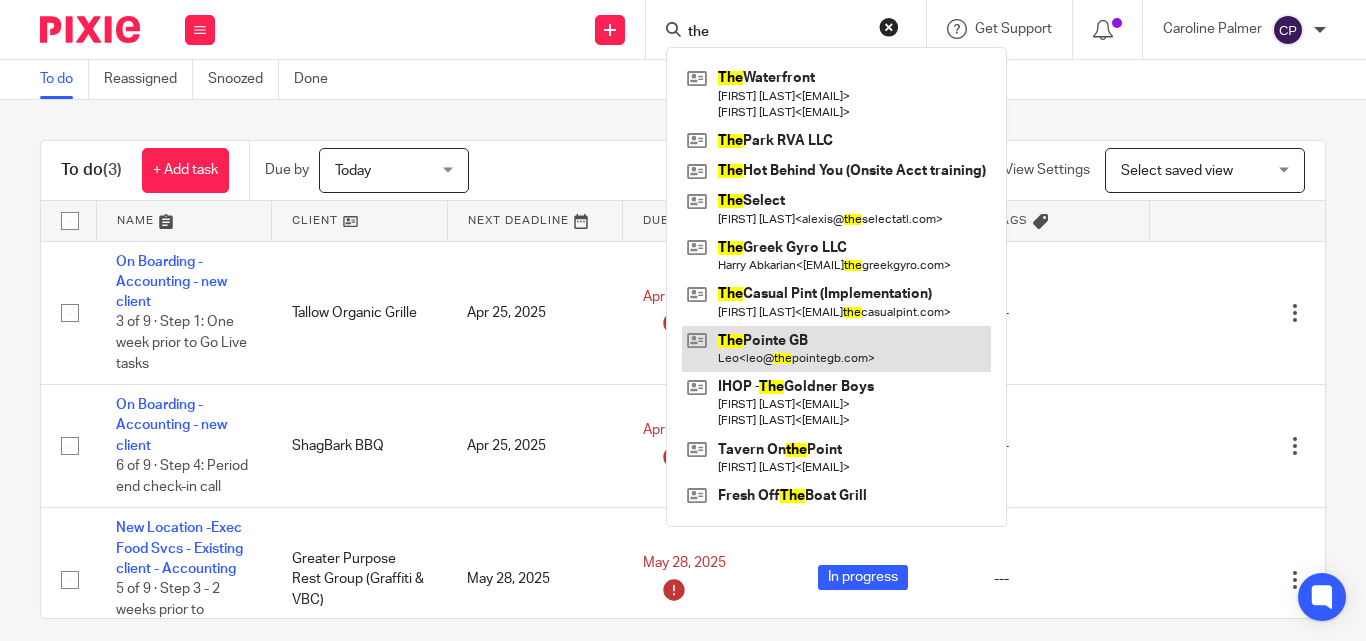 type on "the" 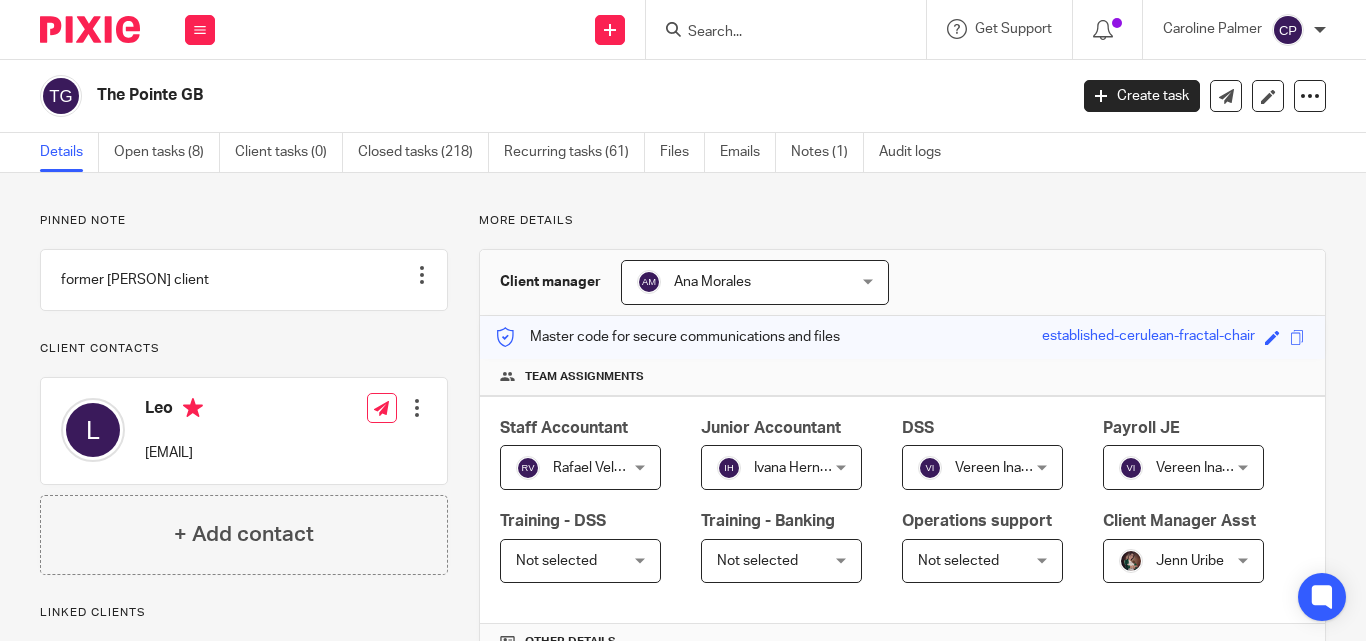 scroll, scrollTop: 0, scrollLeft: 0, axis: both 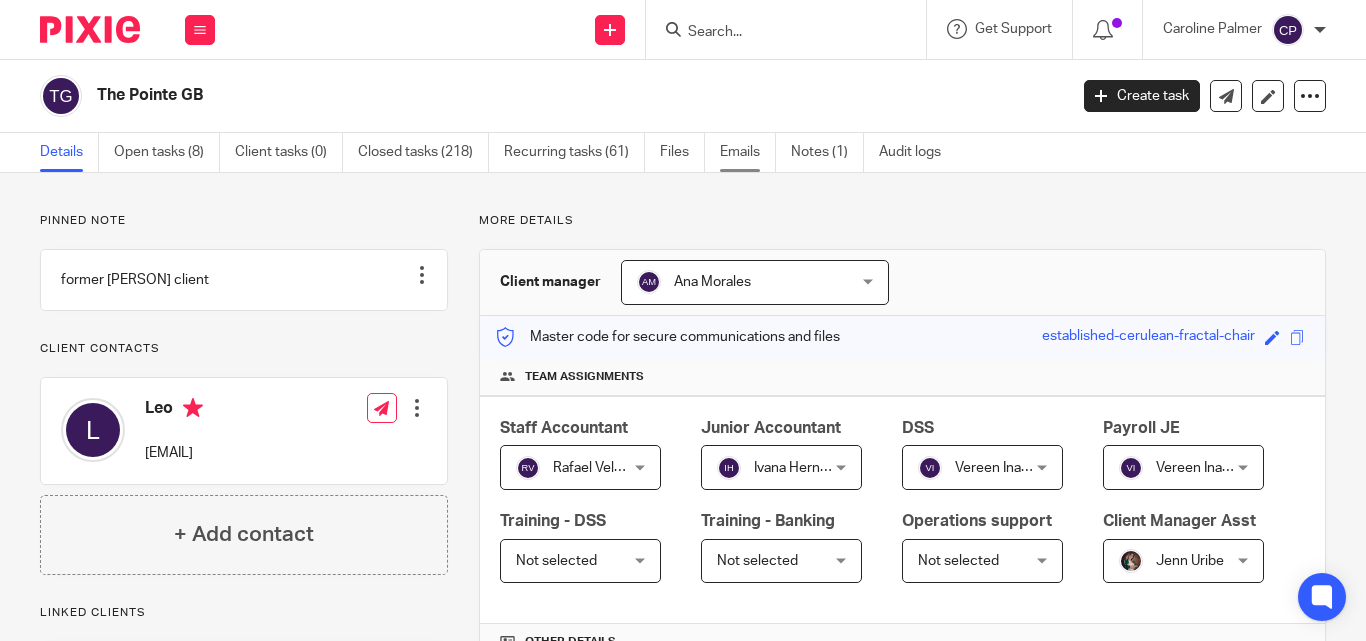 click on "Emails" at bounding box center (748, 152) 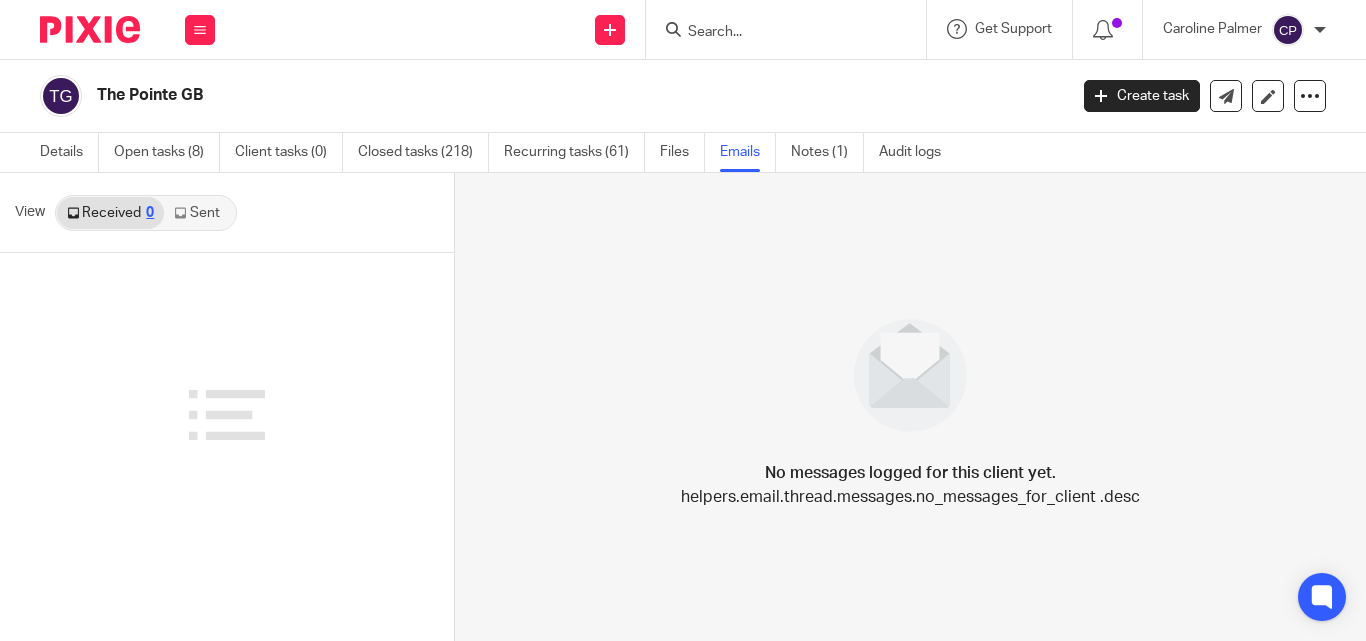 scroll, scrollTop: 0, scrollLeft: 0, axis: both 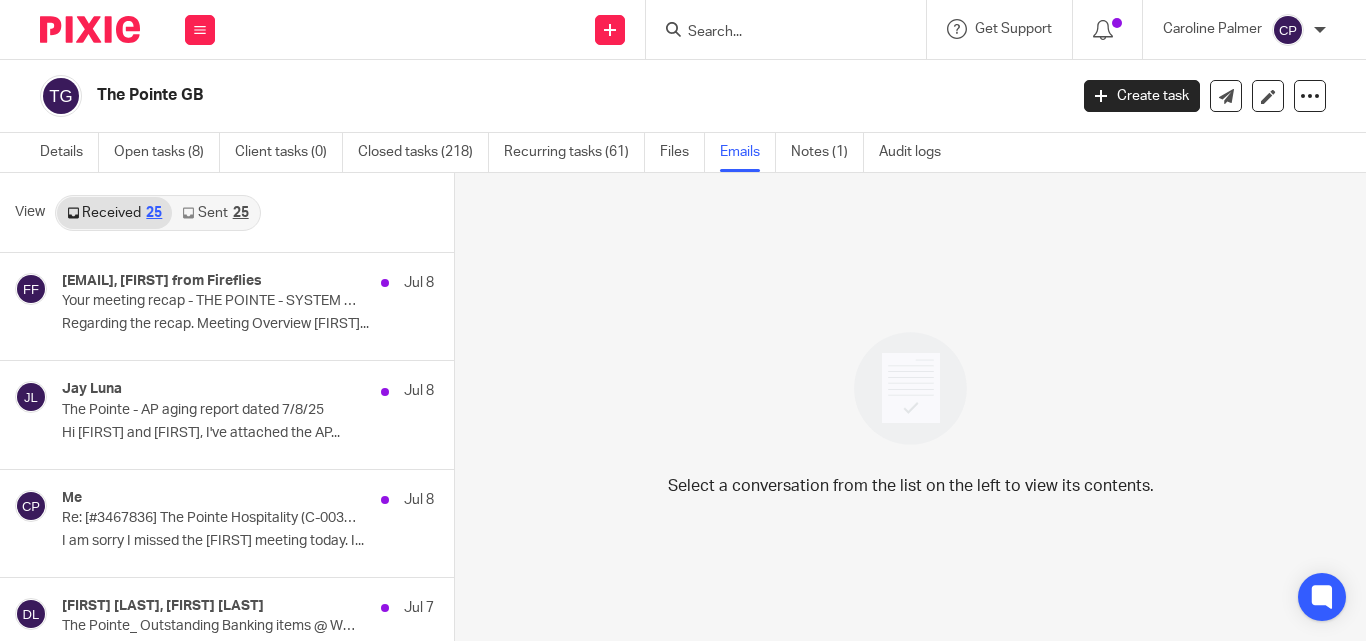 click on "Sent
25" at bounding box center [215, 213] 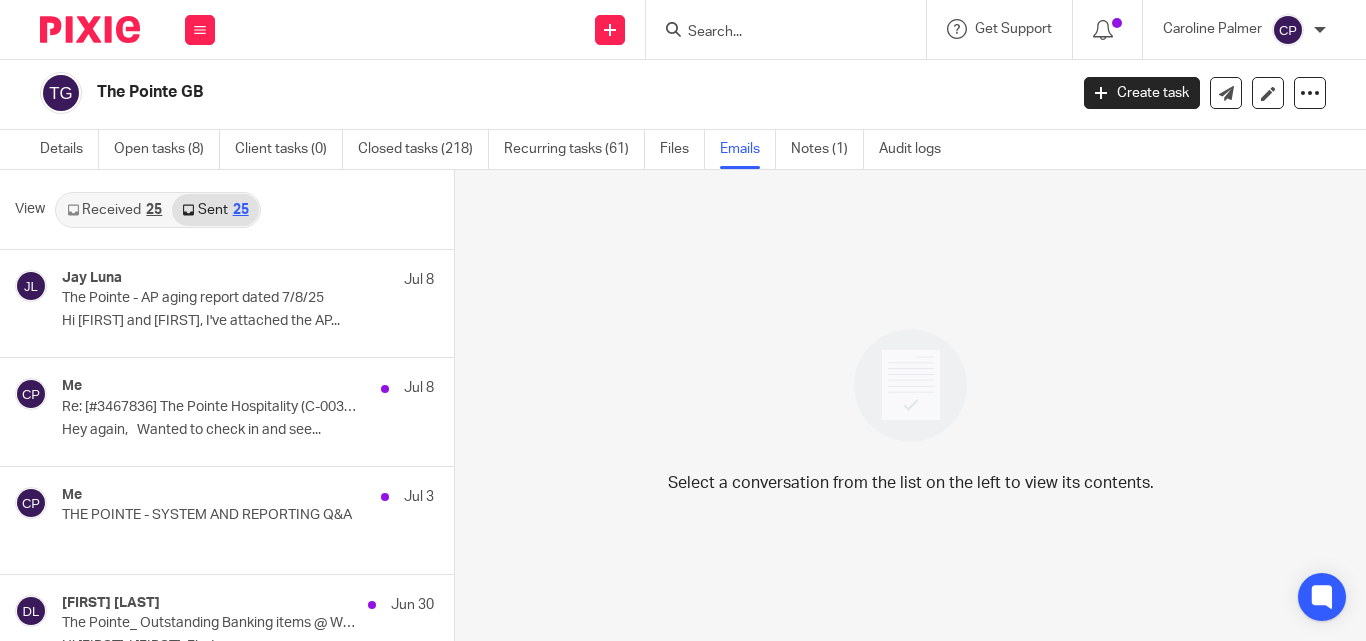 click at bounding box center [776, 33] 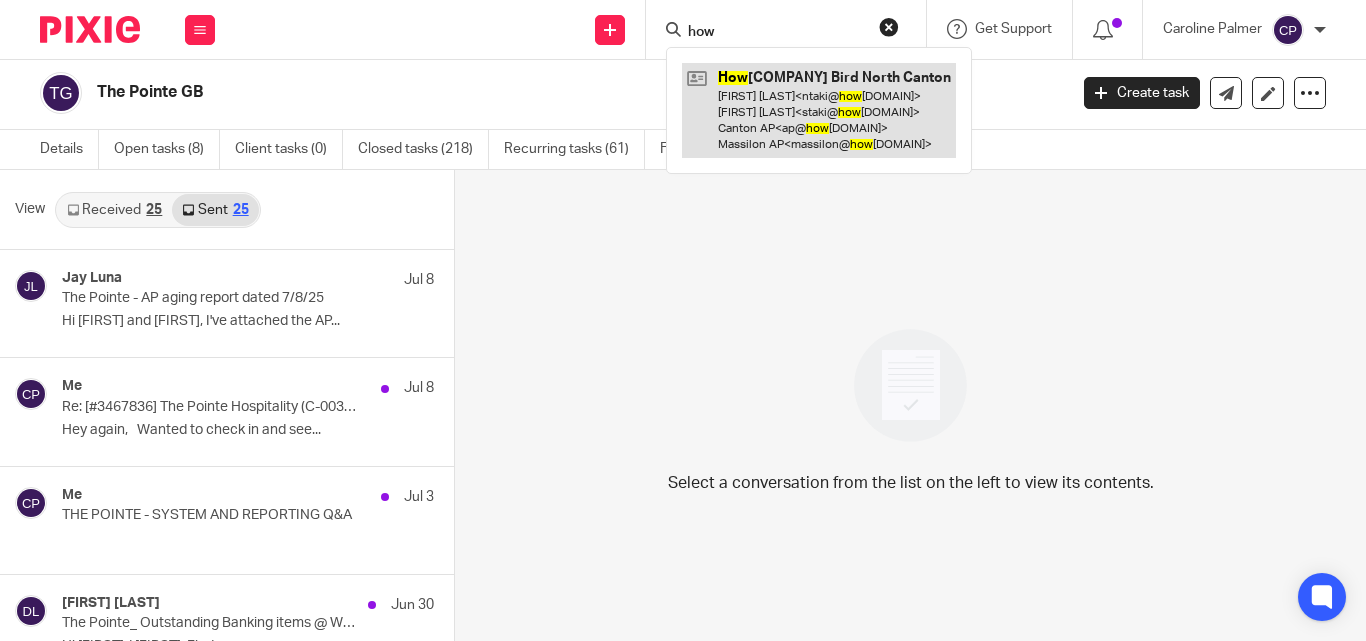 type on "how" 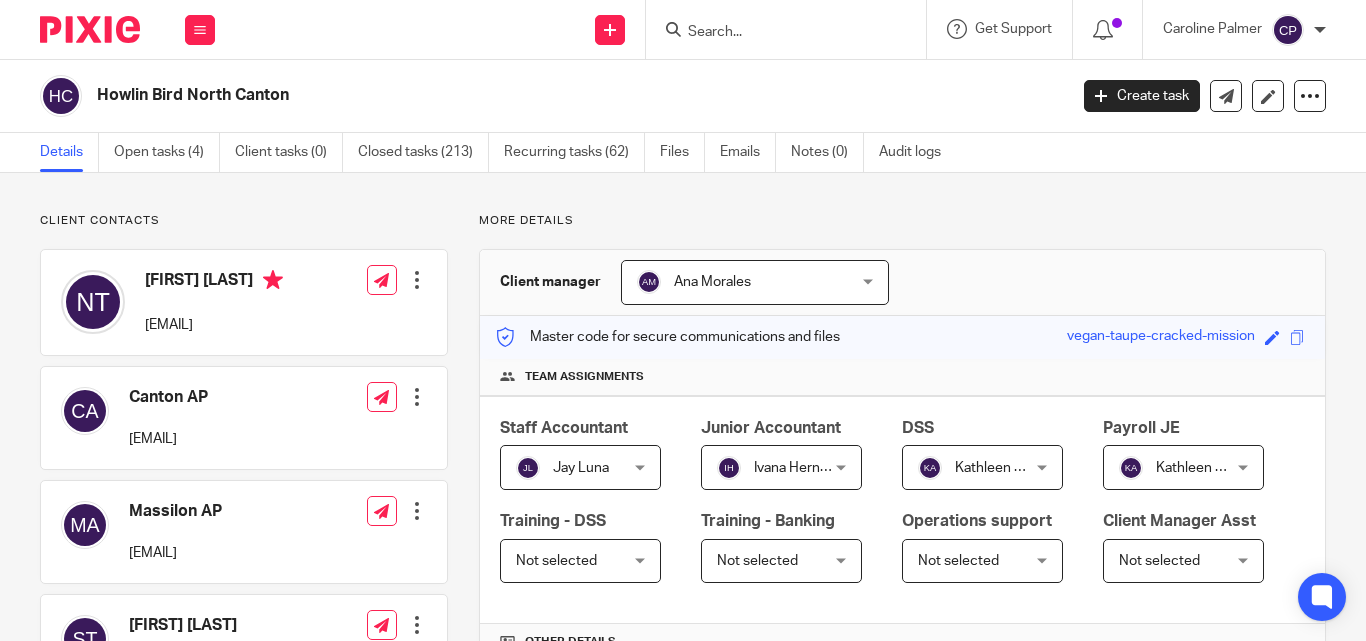 scroll, scrollTop: 0, scrollLeft: 0, axis: both 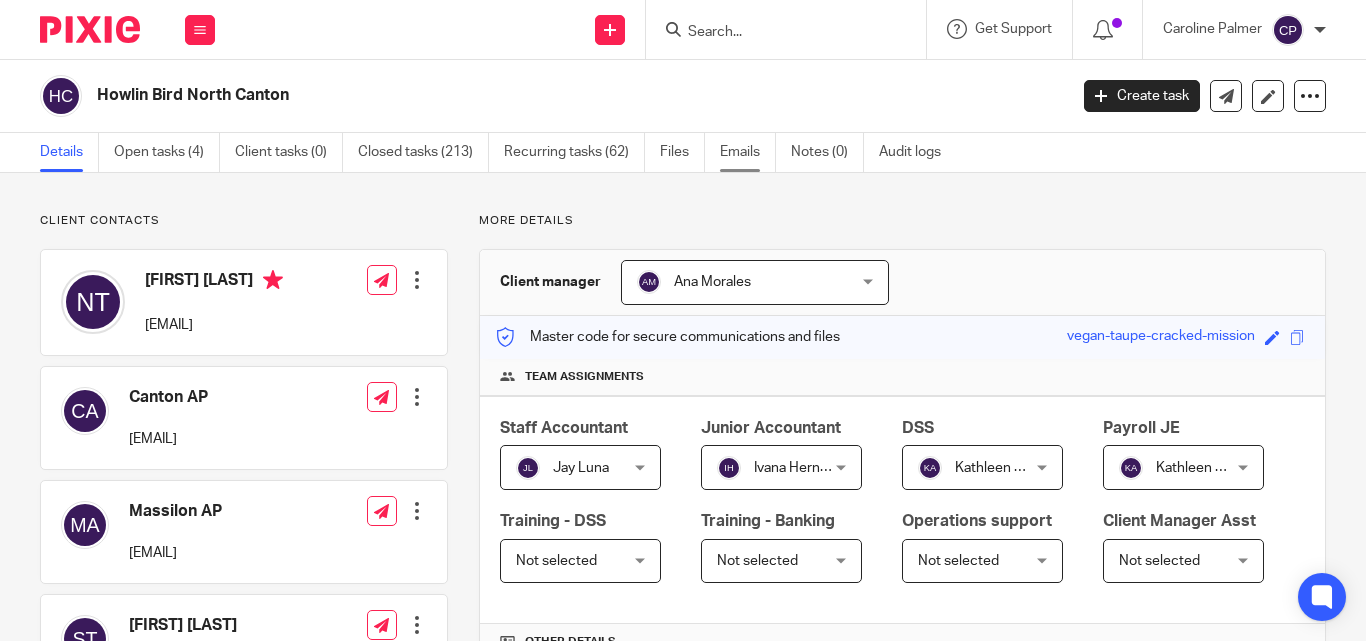 click on "Emails" at bounding box center (748, 152) 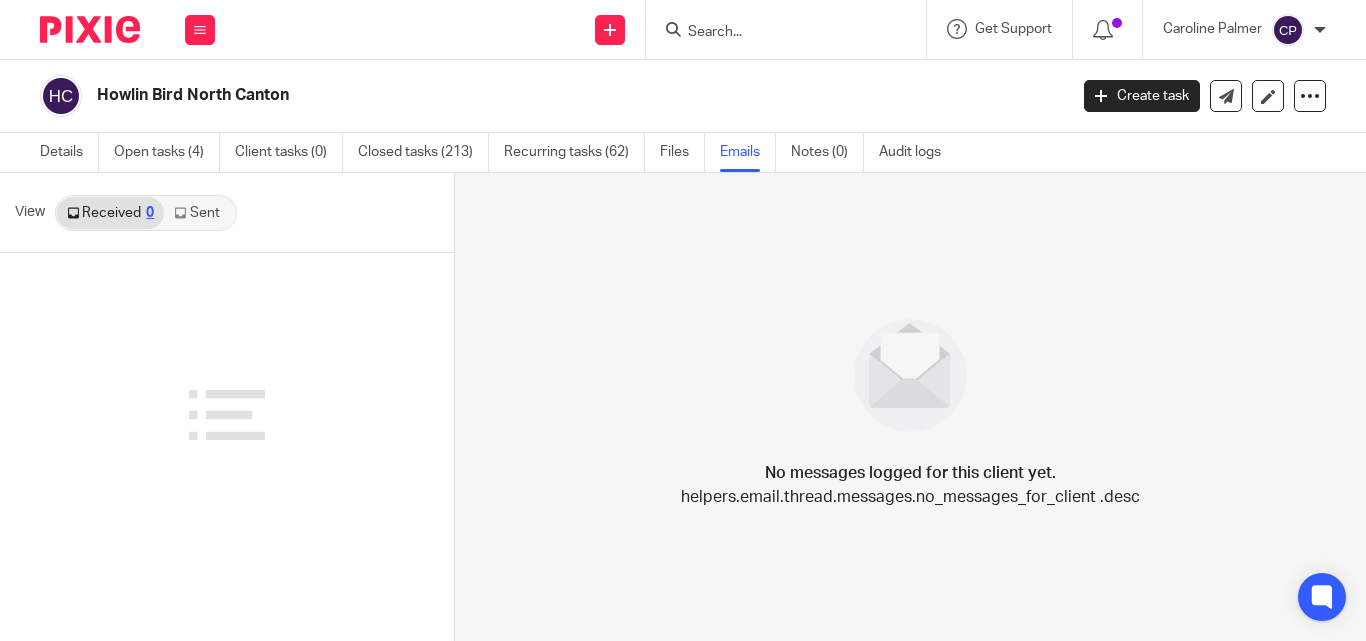 scroll, scrollTop: 0, scrollLeft: 0, axis: both 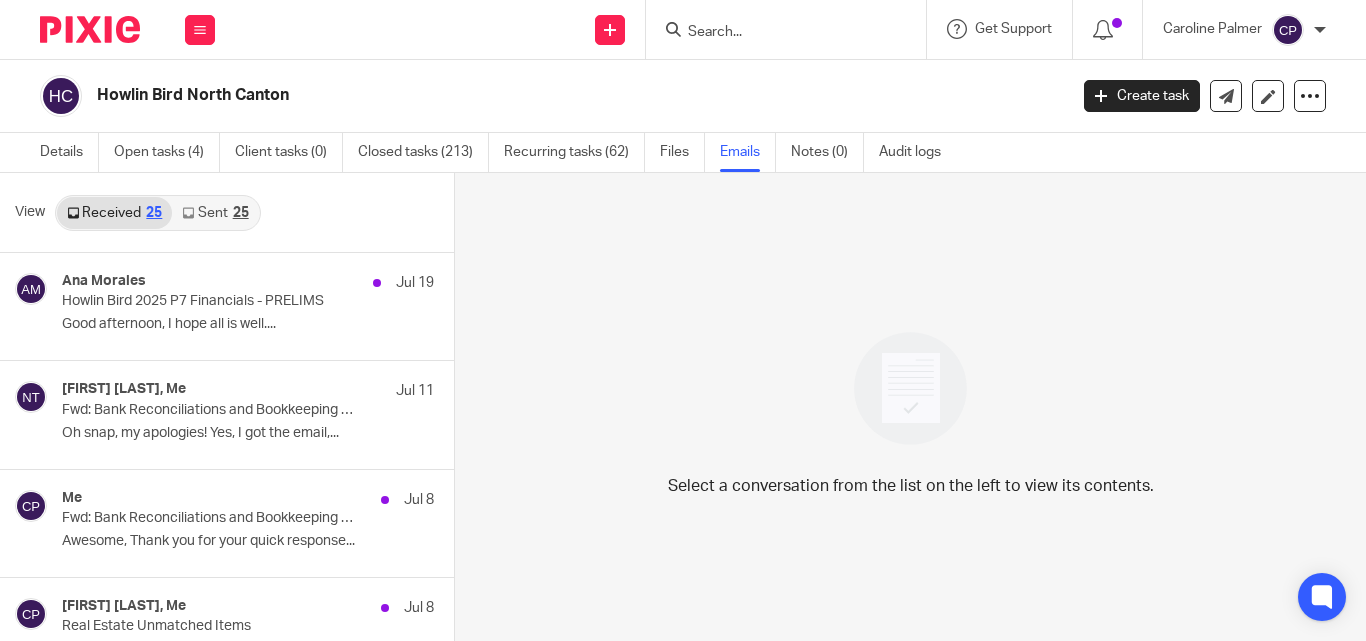 click on "Sent
25" at bounding box center [215, 213] 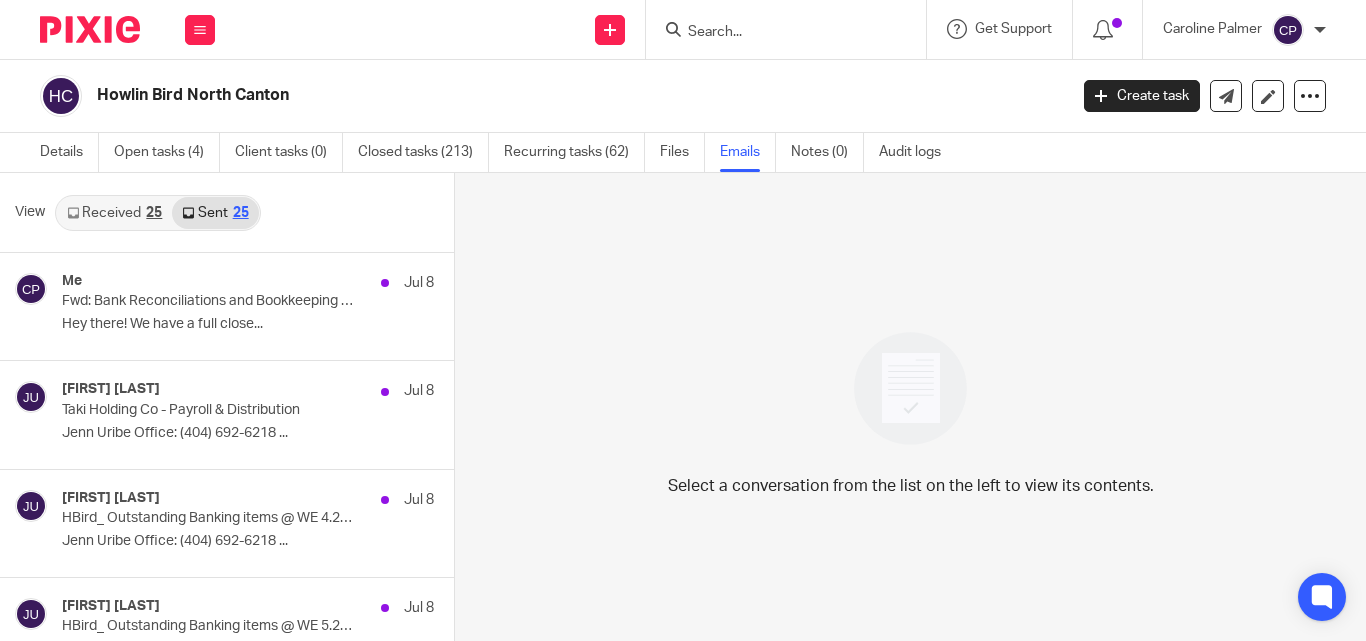 scroll, scrollTop: 3, scrollLeft: 0, axis: vertical 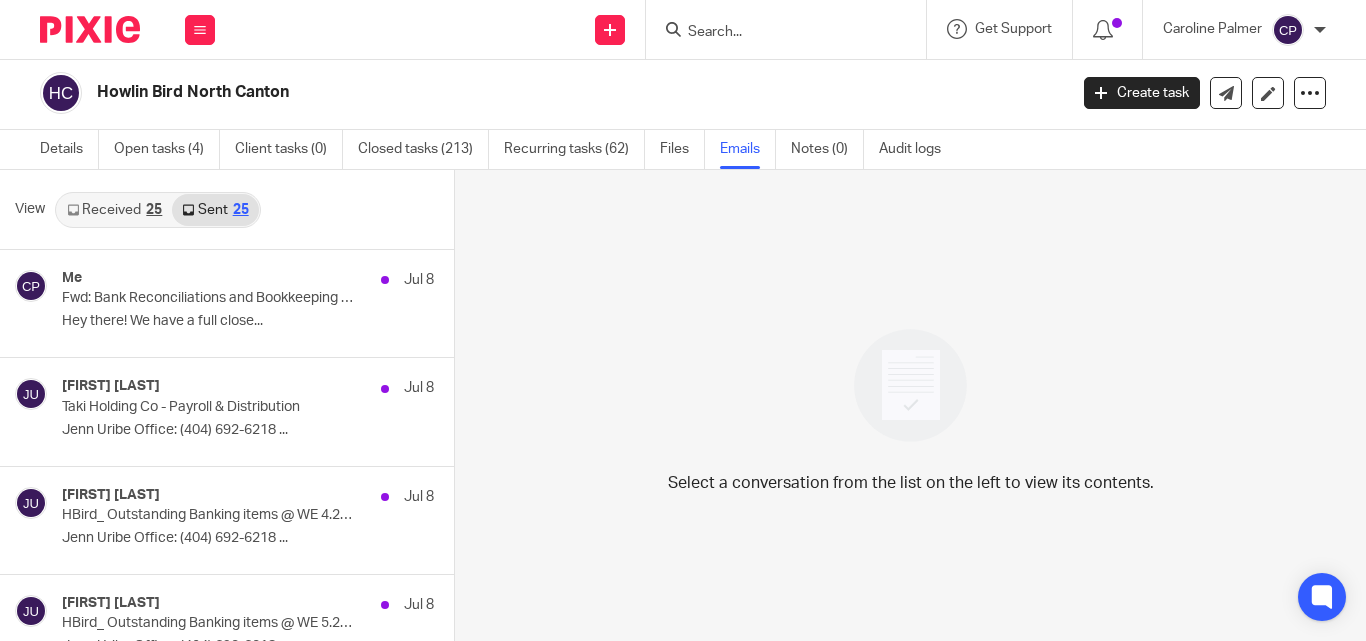 click at bounding box center [776, 33] 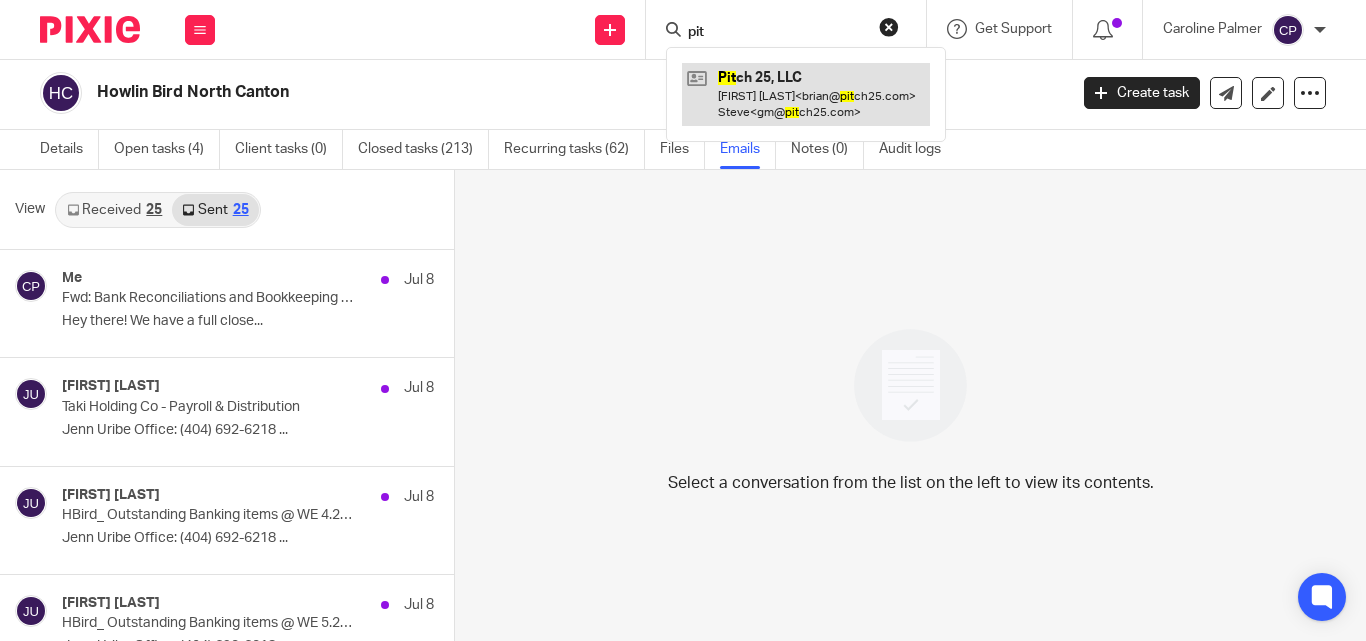 type on "pit" 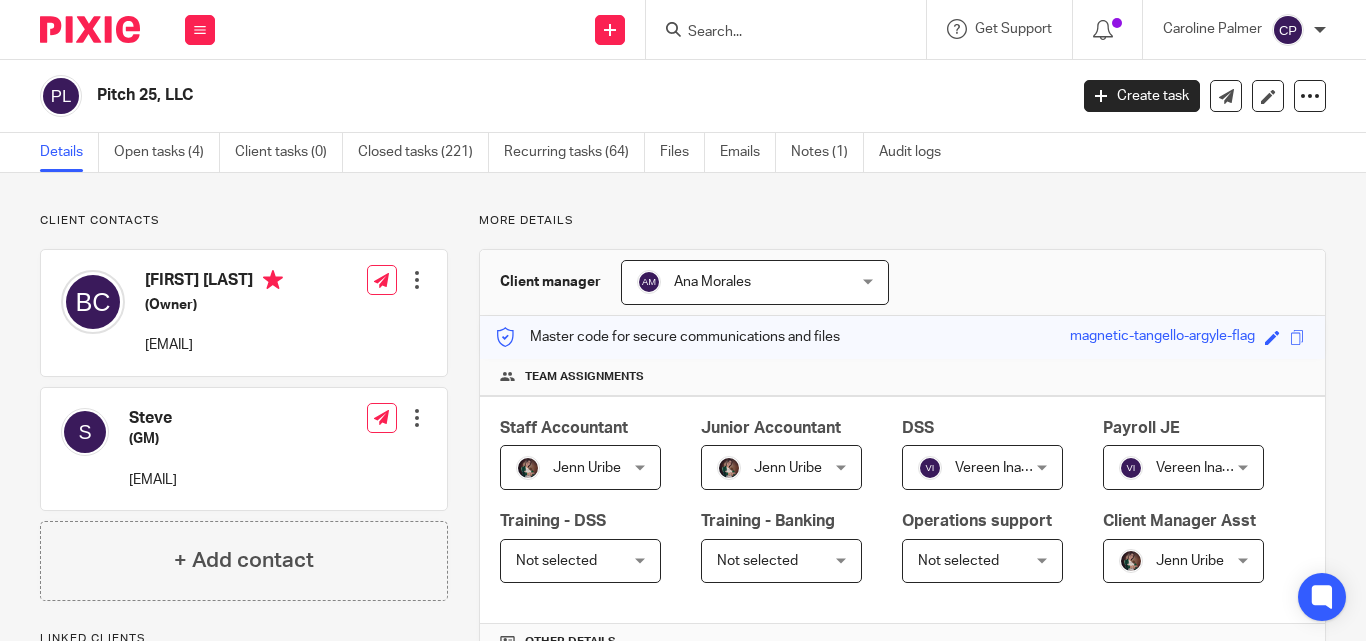 scroll, scrollTop: 0, scrollLeft: 0, axis: both 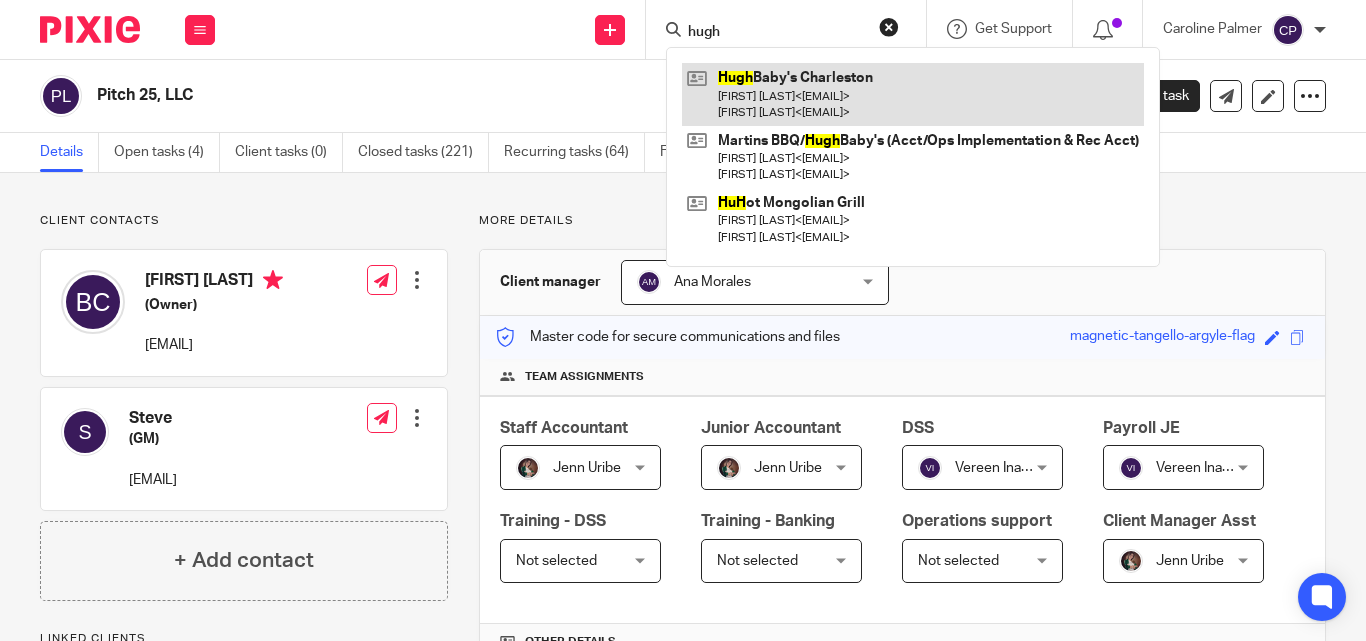 type on "hugh" 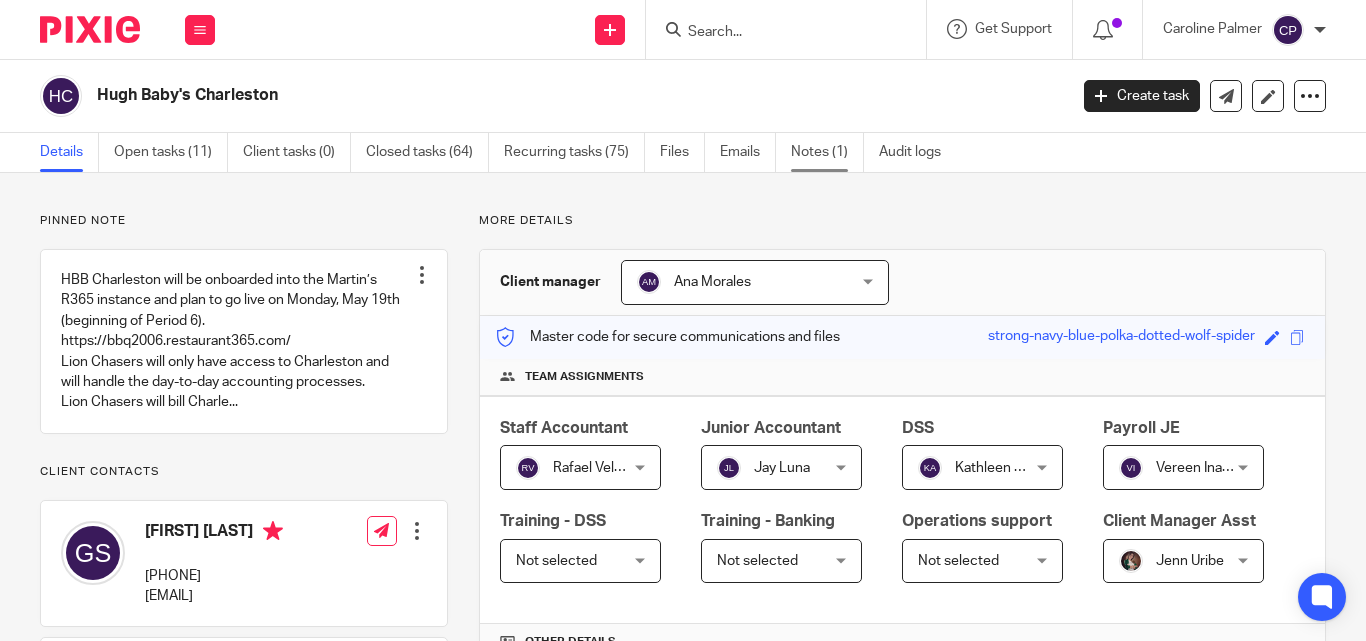 scroll, scrollTop: 0, scrollLeft: 0, axis: both 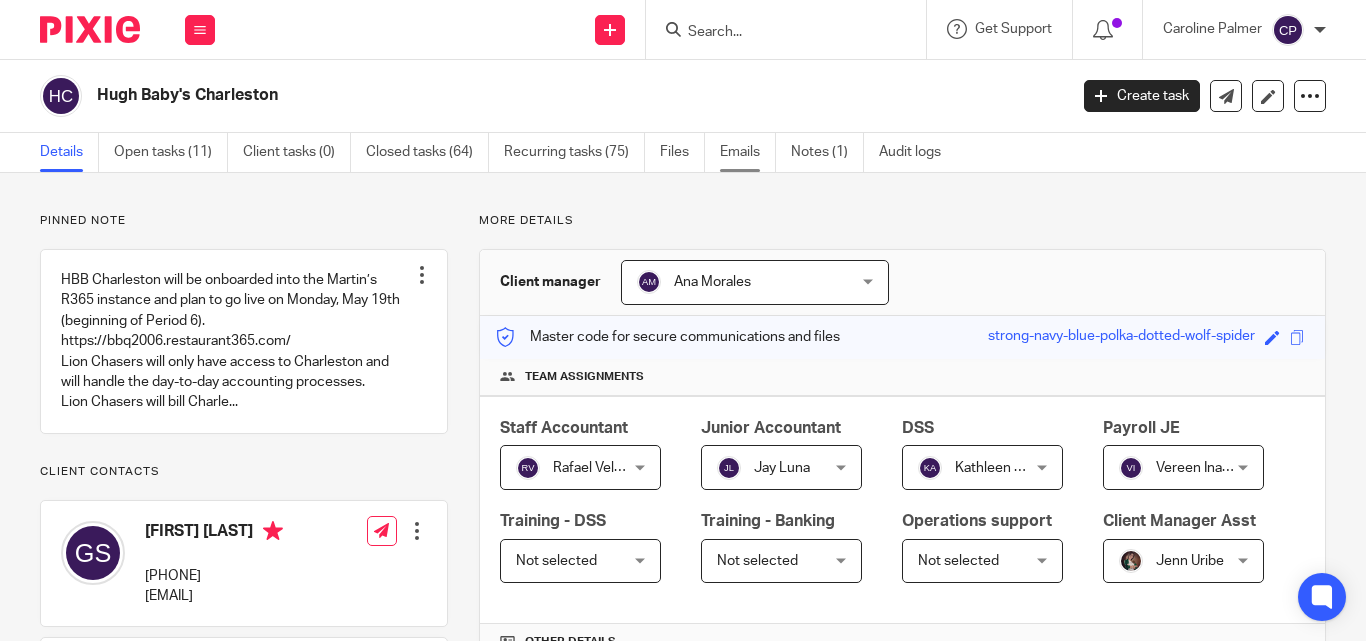 click on "Emails" at bounding box center (748, 152) 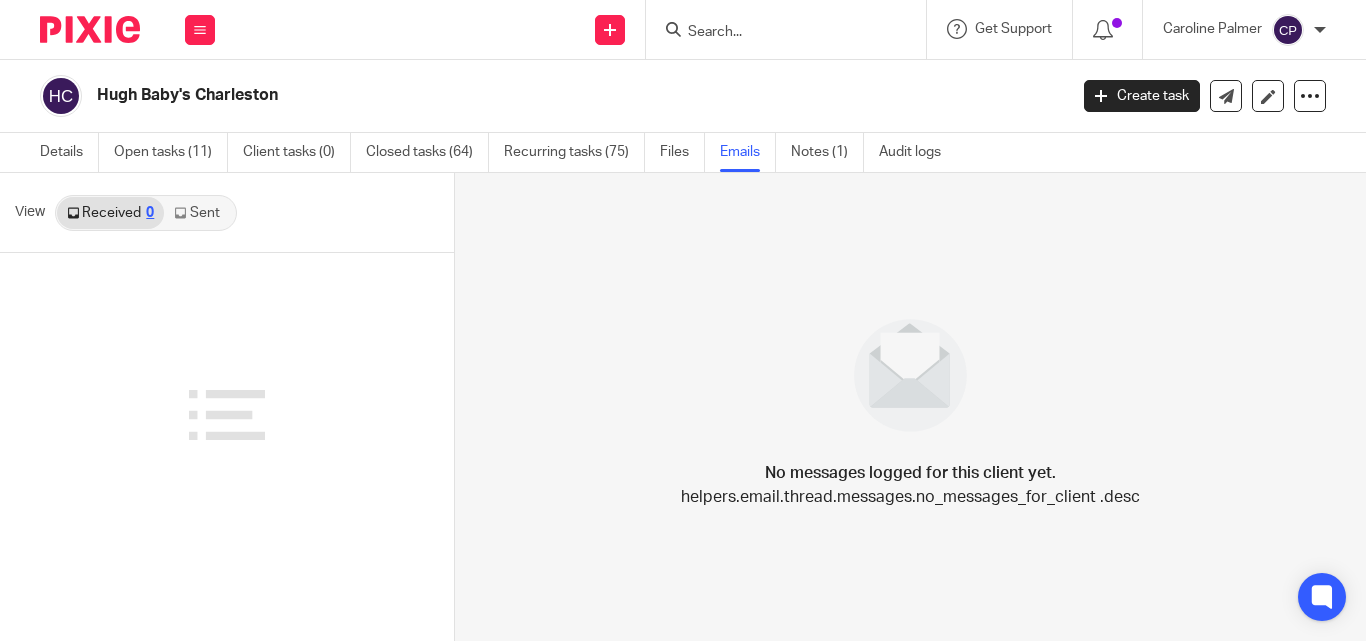 scroll, scrollTop: 0, scrollLeft: 0, axis: both 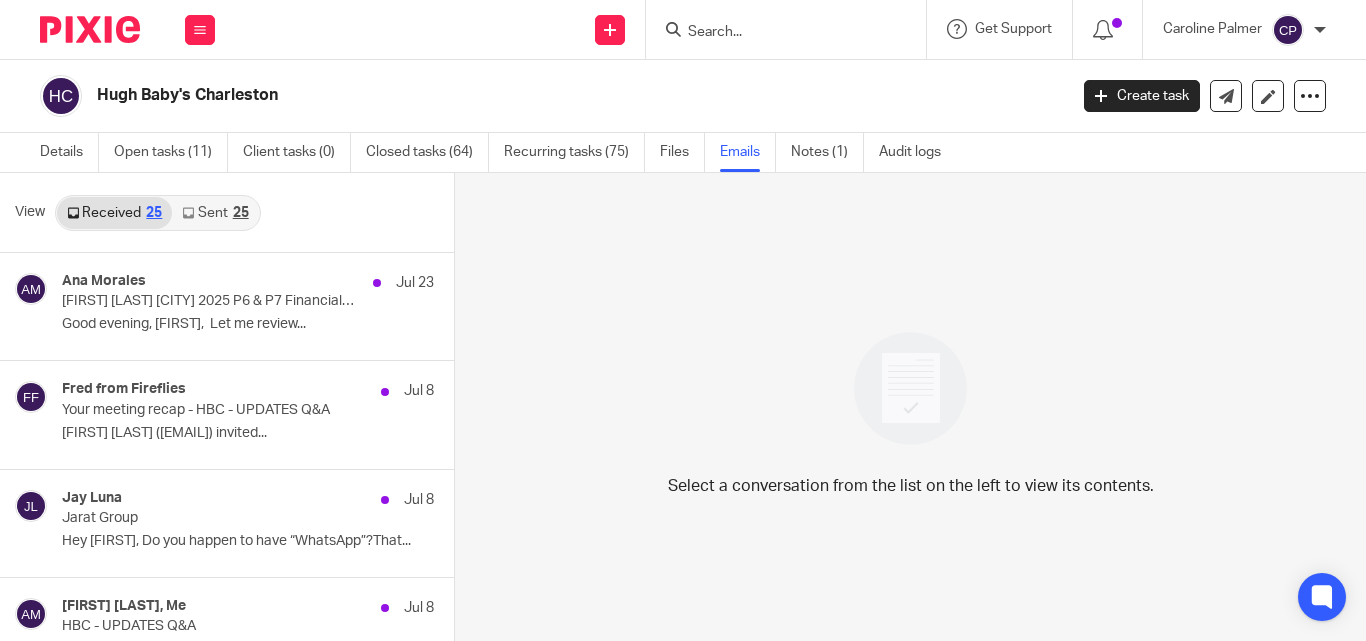 click on "Sent
25" at bounding box center [215, 213] 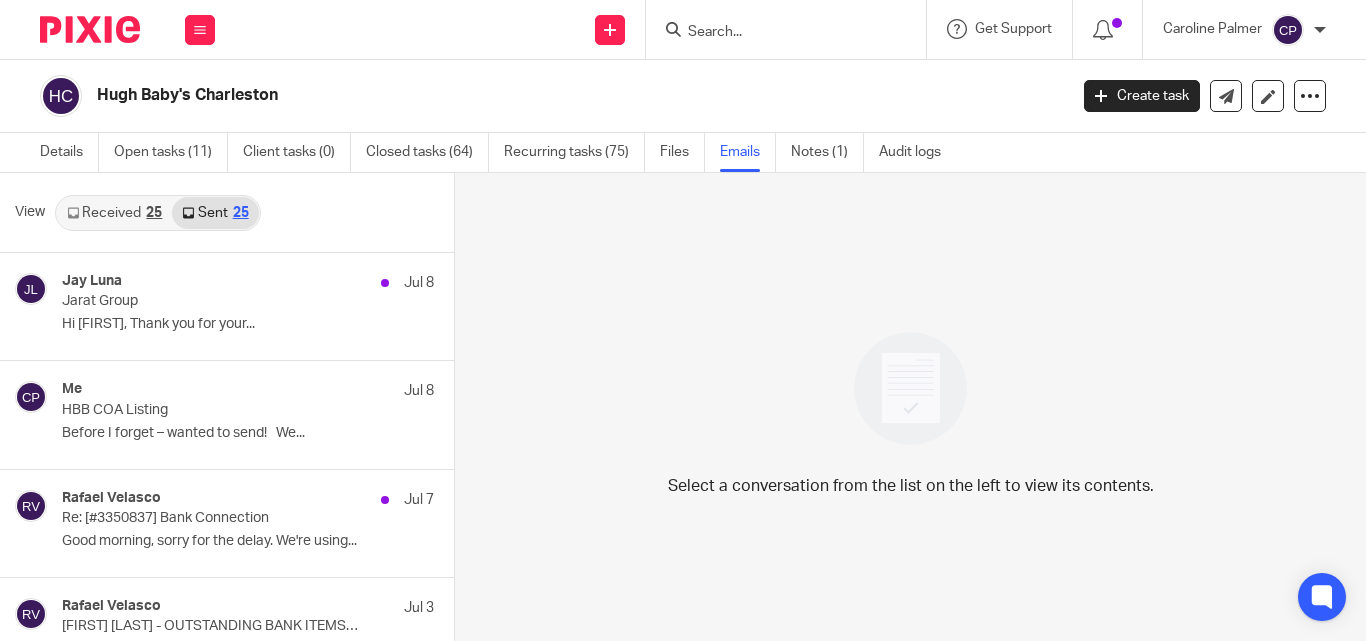 scroll, scrollTop: 3, scrollLeft: 0, axis: vertical 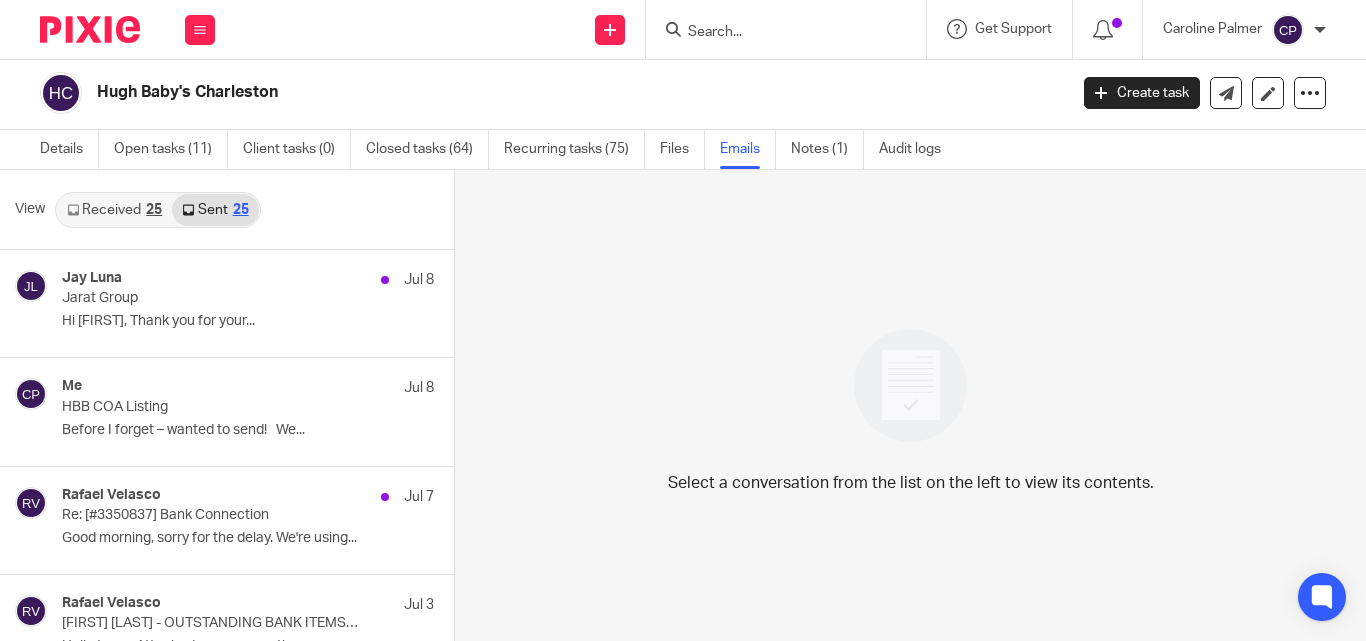 click at bounding box center [776, 33] 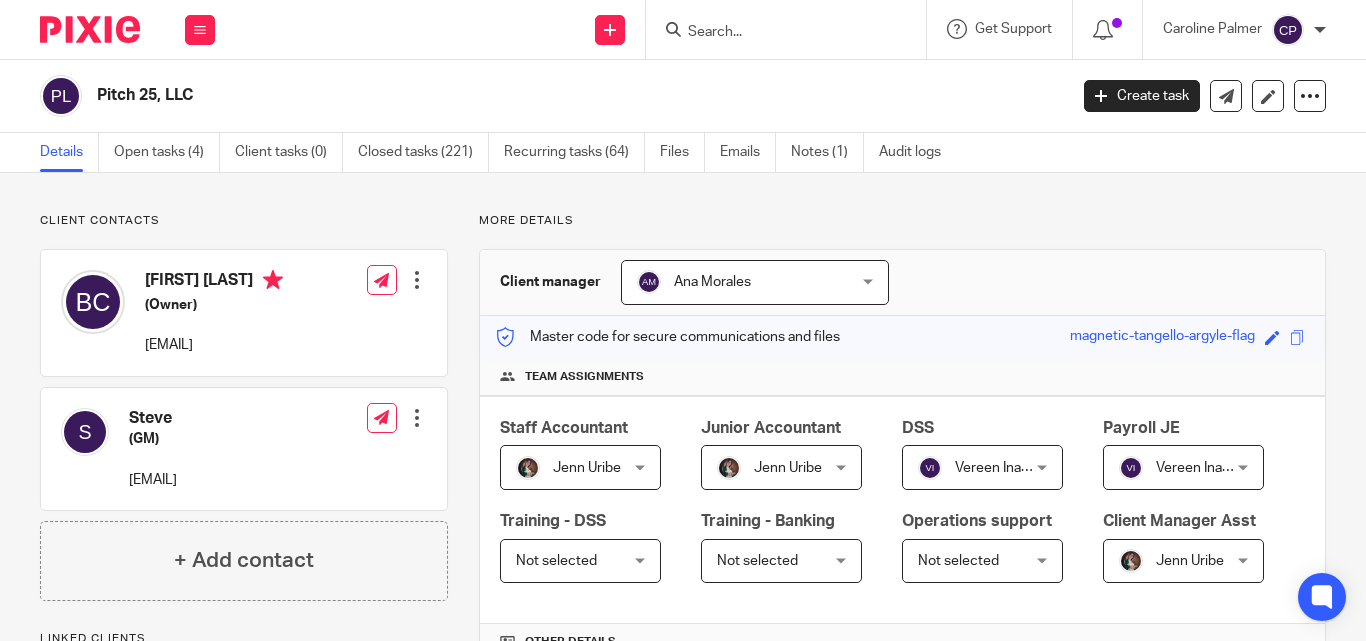 scroll, scrollTop: 0, scrollLeft: 0, axis: both 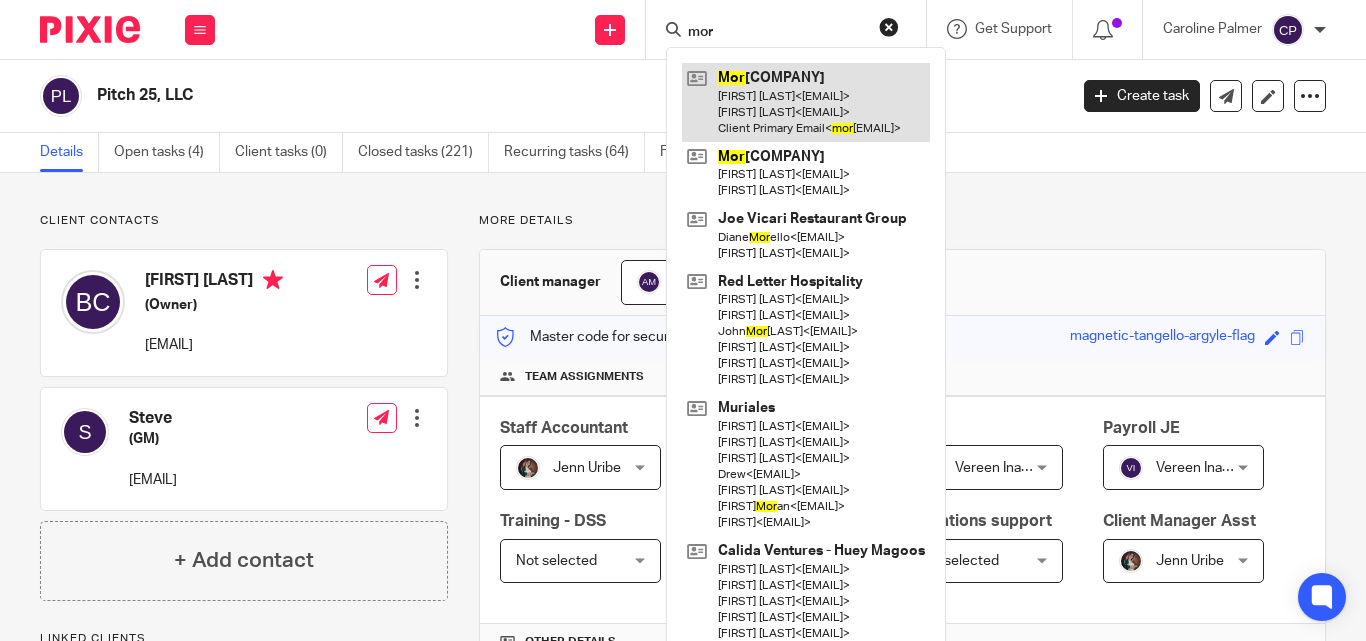 type on "mor" 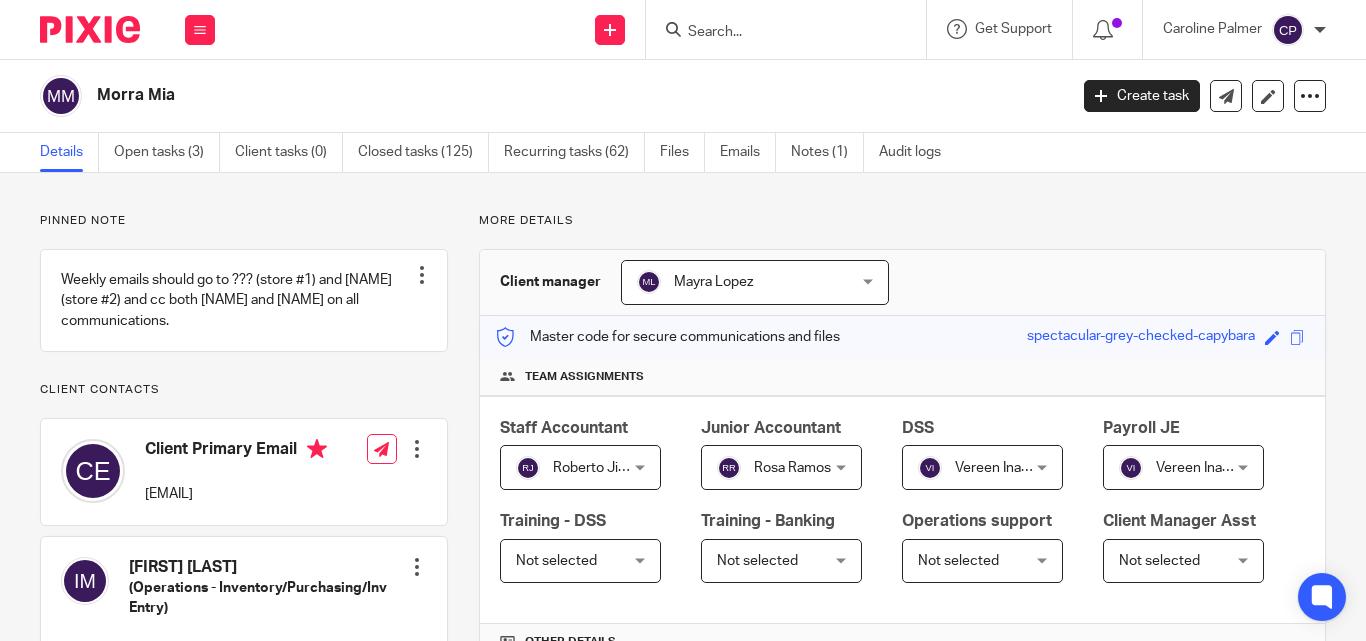 scroll, scrollTop: 0, scrollLeft: 0, axis: both 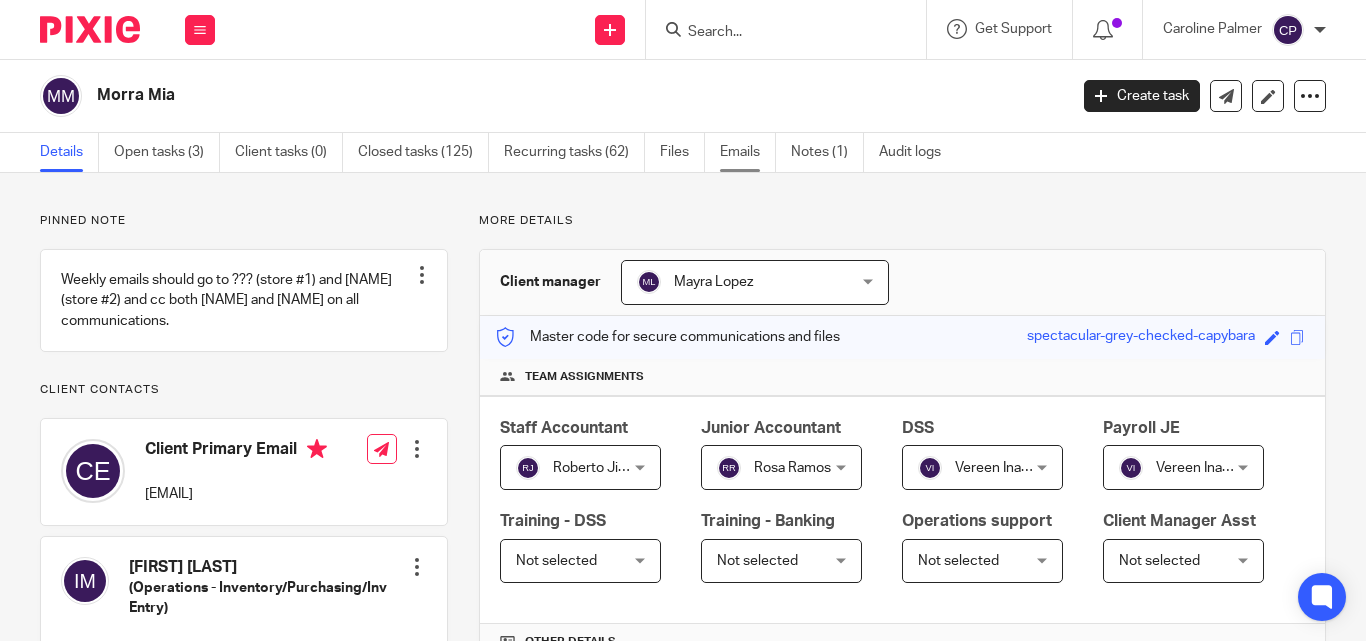 click on "Emails" at bounding box center [748, 152] 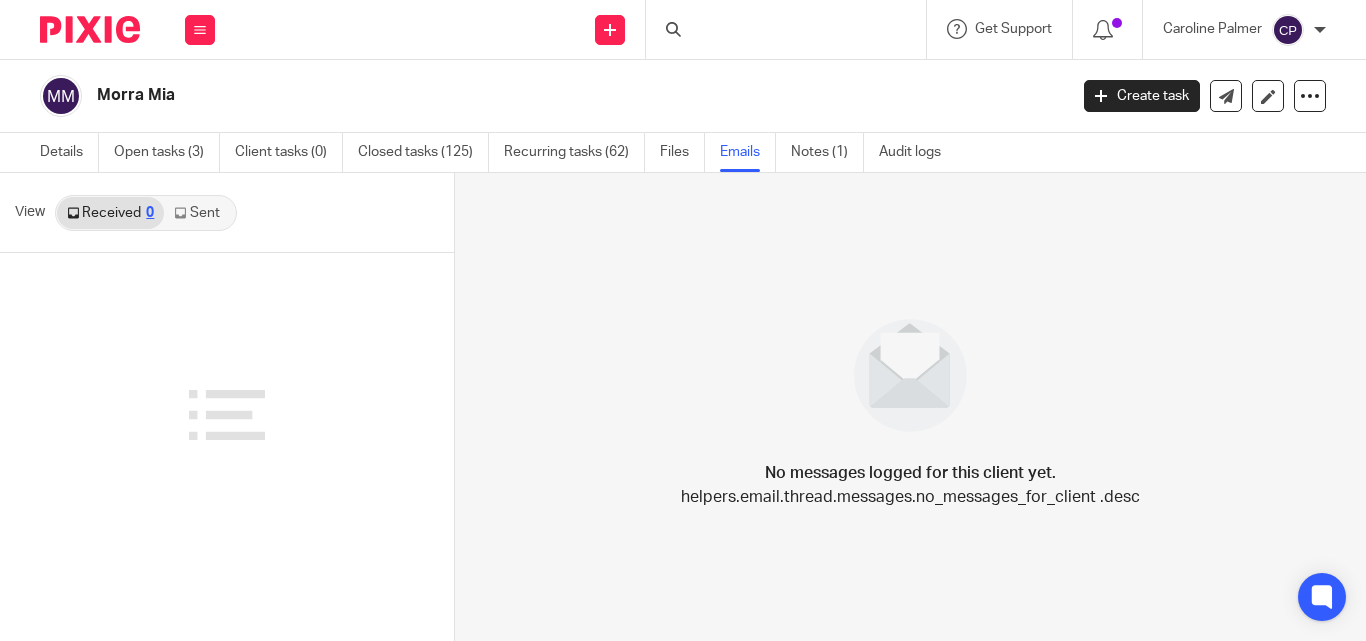 scroll, scrollTop: 0, scrollLeft: 0, axis: both 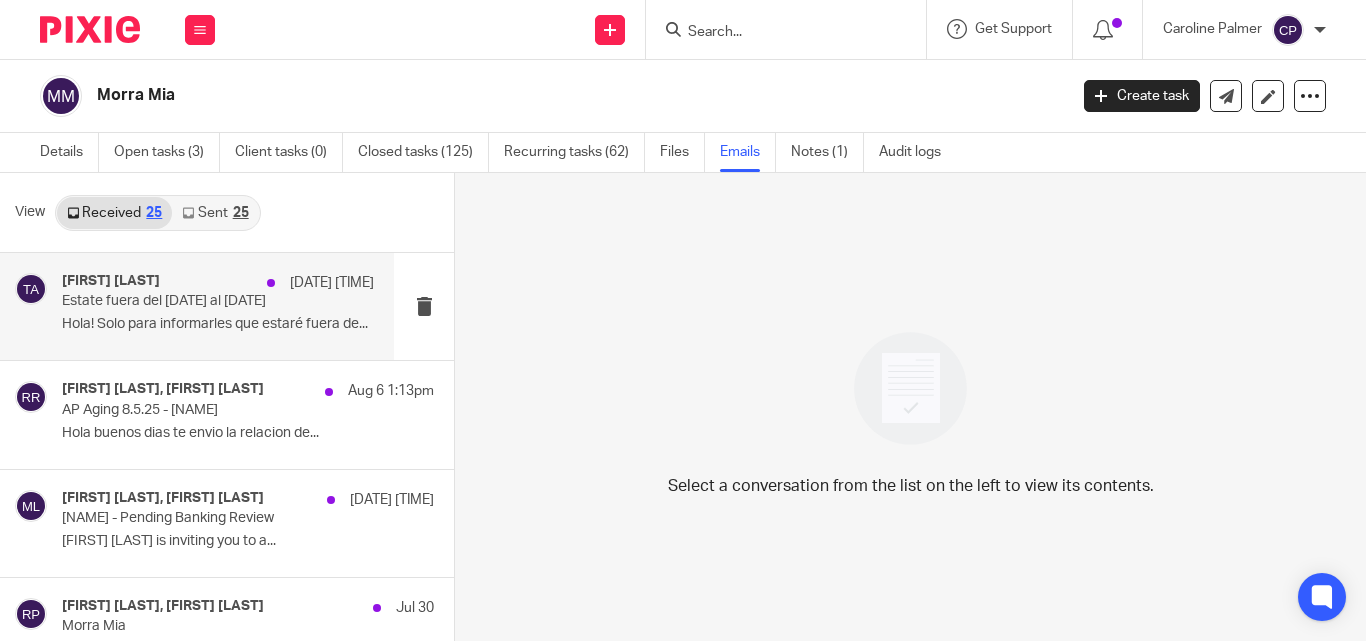 click on "[FIRST] [LAST]
[TIME] Estate fuera del [DATE] al [DATE] Hola! Solo para informarles que estaré fuera de..." at bounding box center [218, 306] 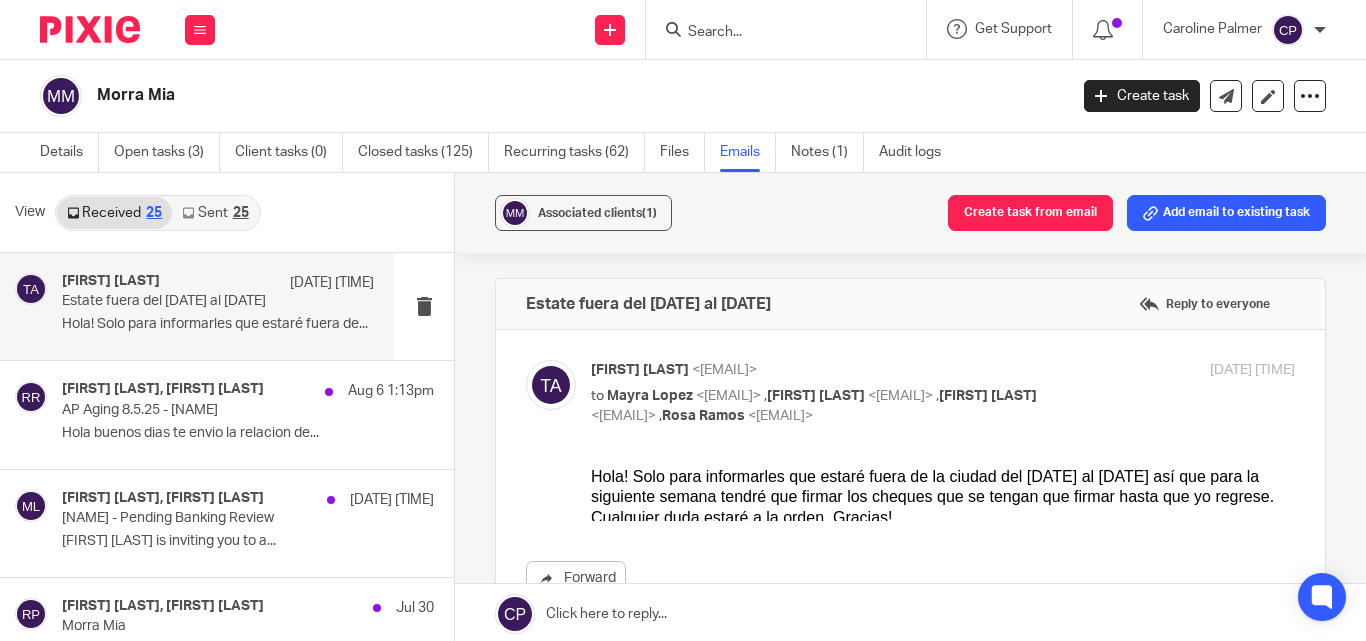 scroll, scrollTop: 0, scrollLeft: 0, axis: both 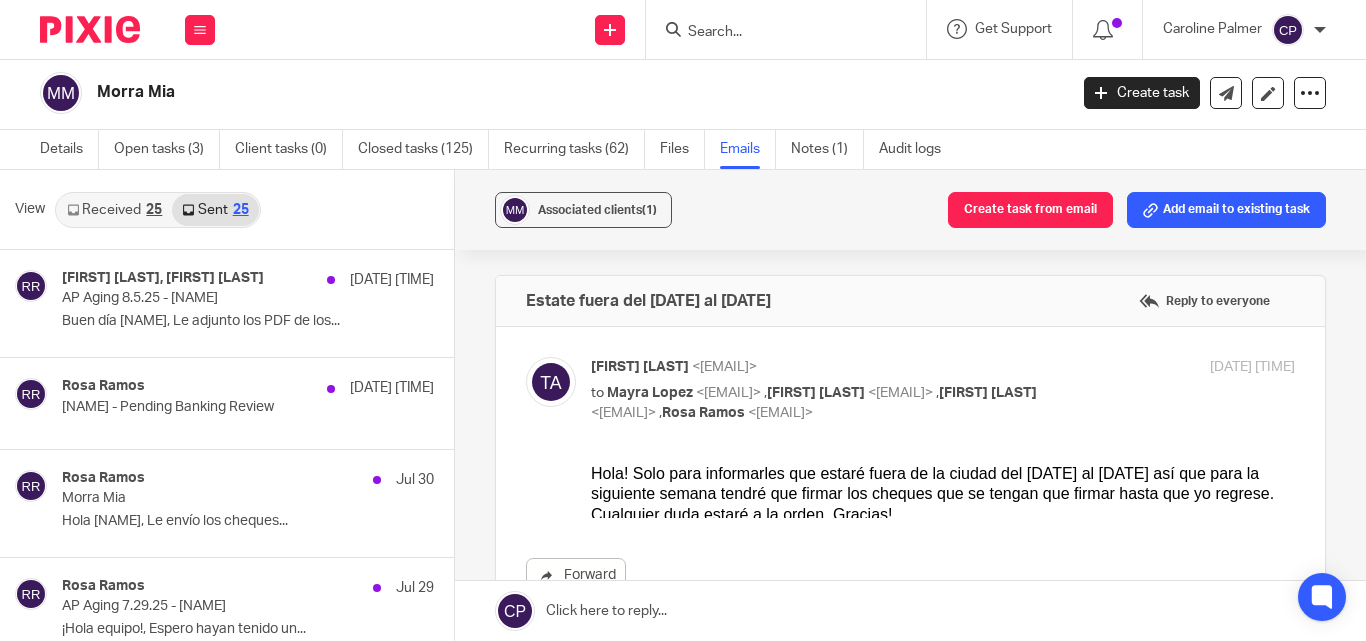 click on "Received
25" at bounding box center [114, 210] 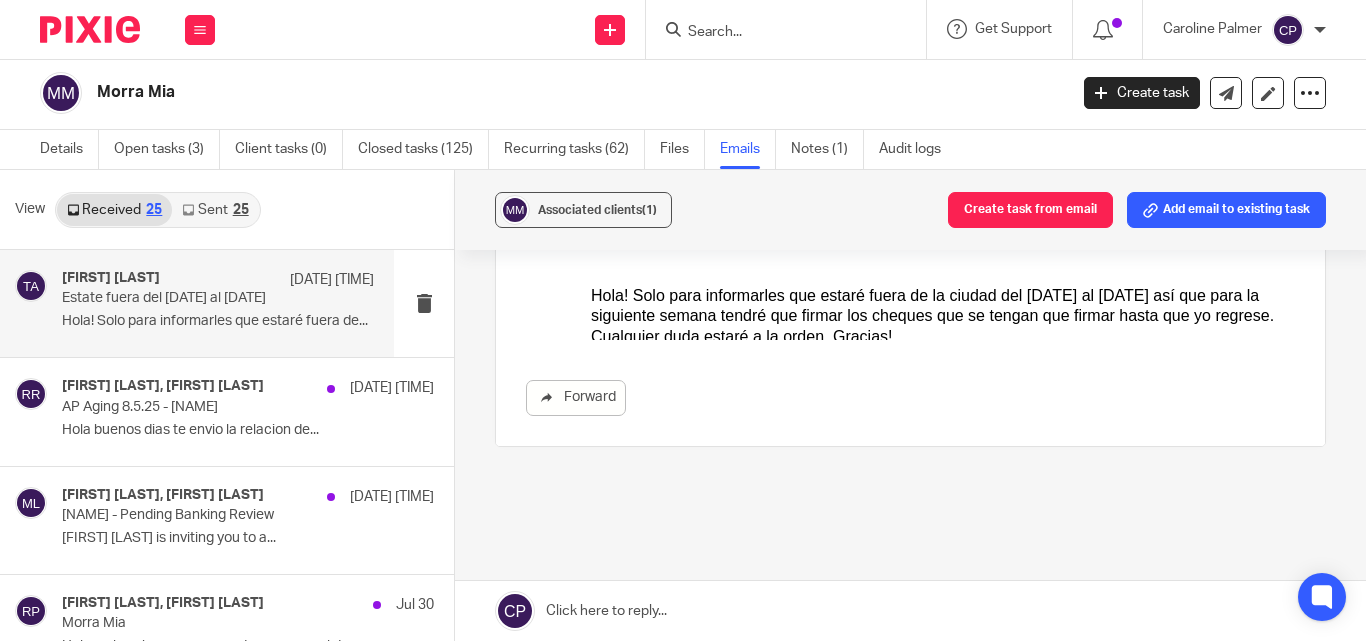 scroll, scrollTop: 200, scrollLeft: 0, axis: vertical 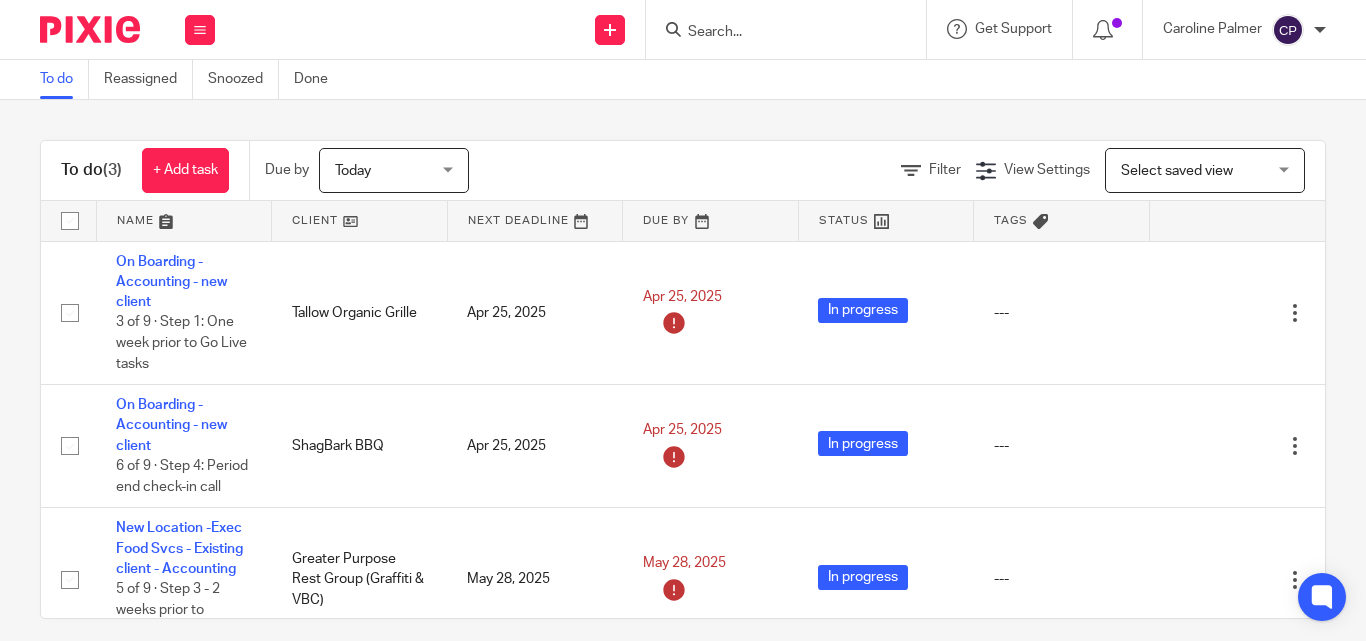 click at bounding box center (776, 33) 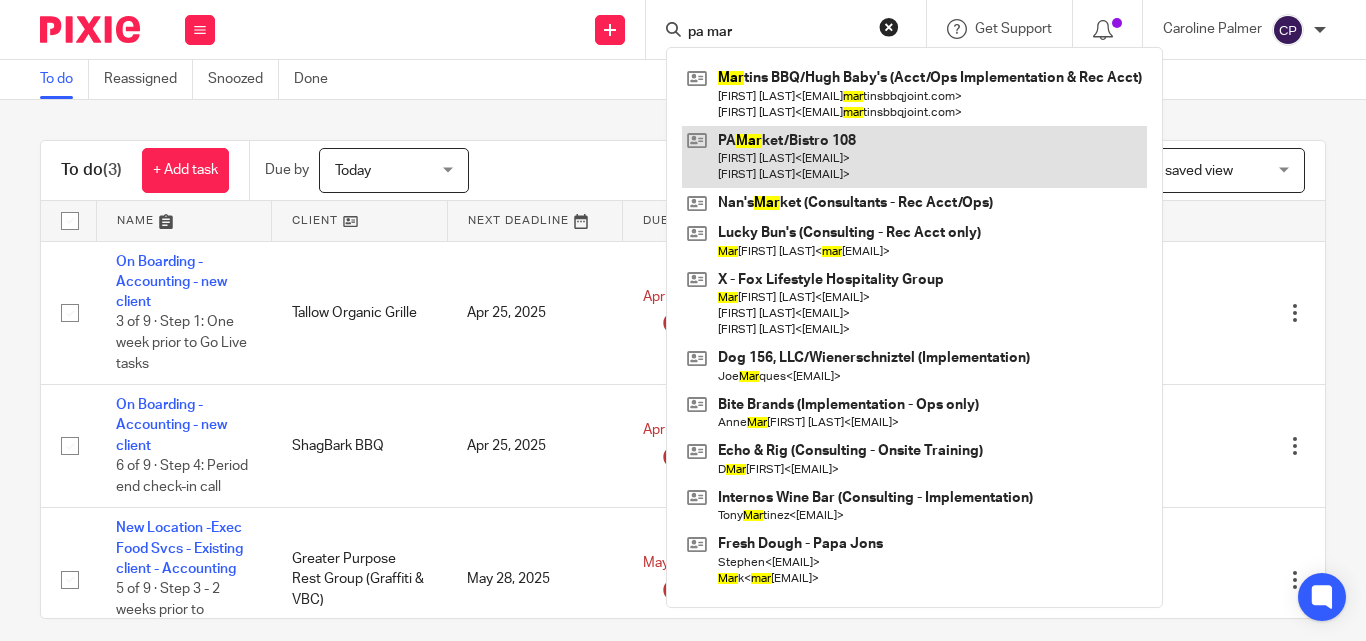 type on "pa mar" 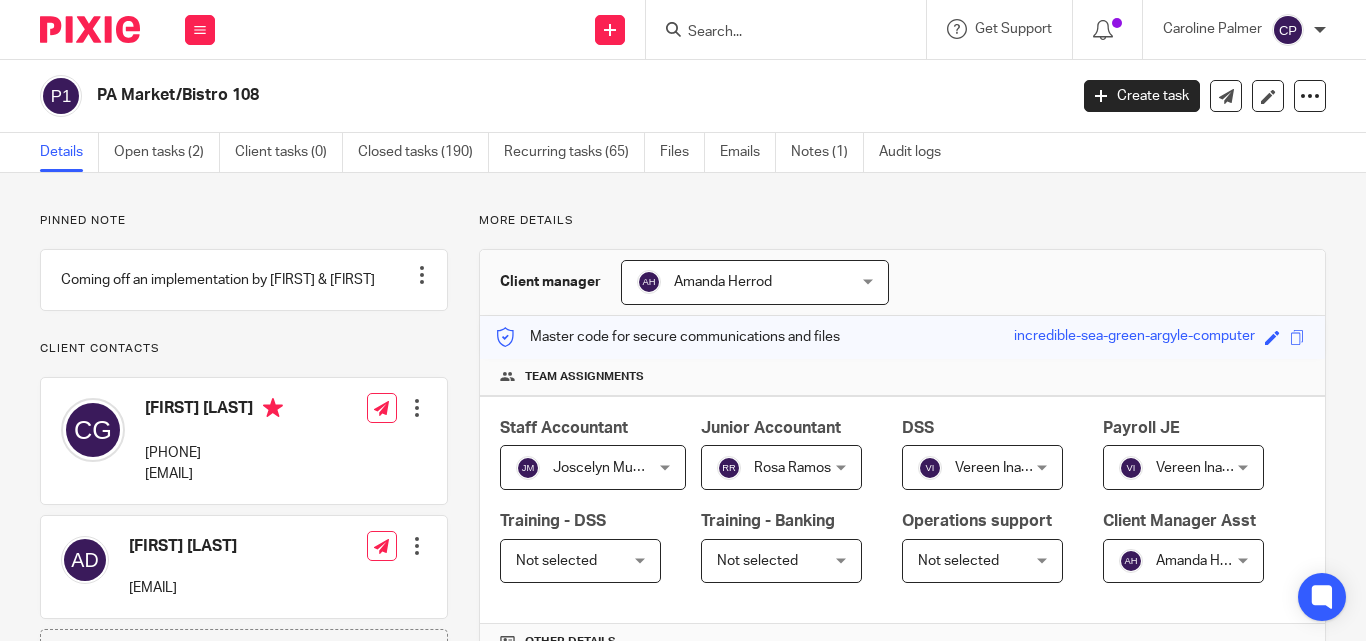 scroll, scrollTop: 0, scrollLeft: 0, axis: both 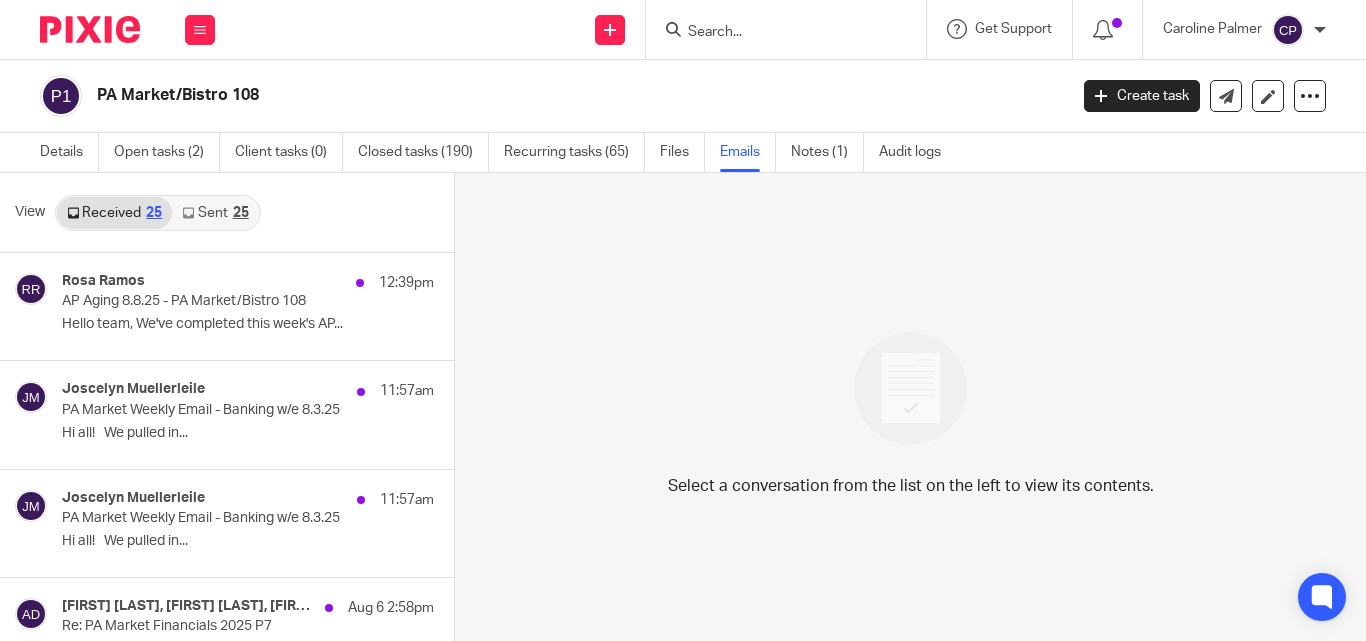click on "Sent
25" at bounding box center (215, 213) 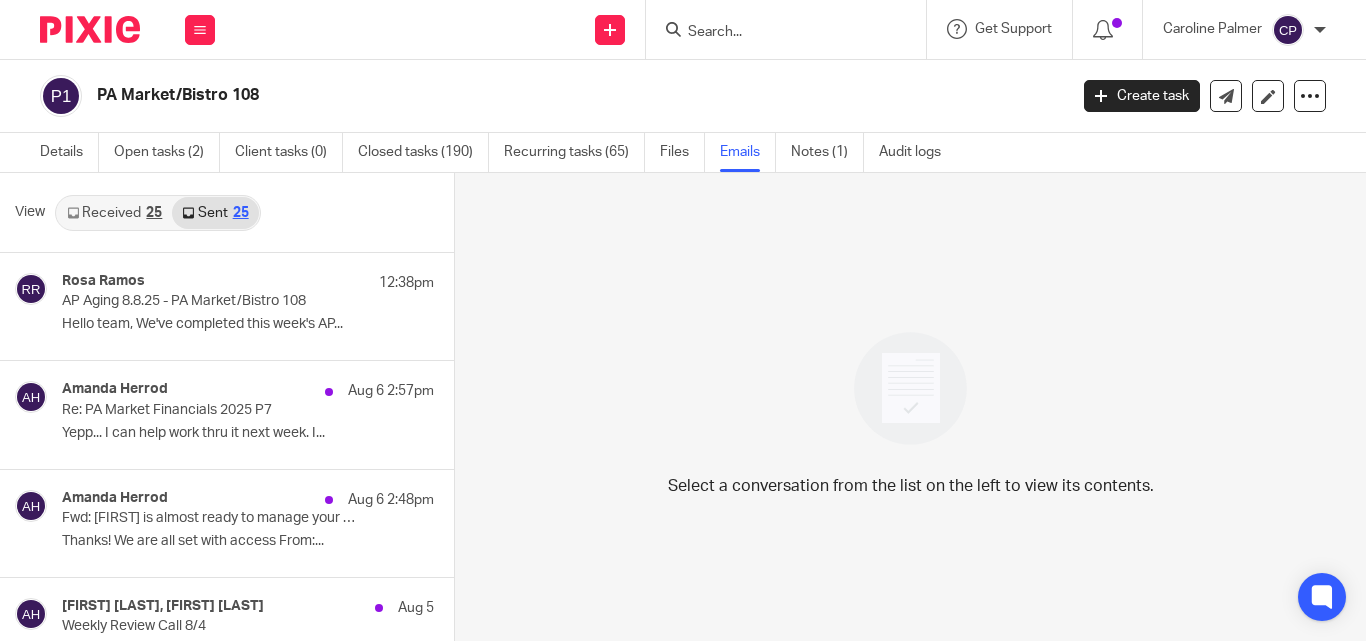 scroll, scrollTop: 3, scrollLeft: 0, axis: vertical 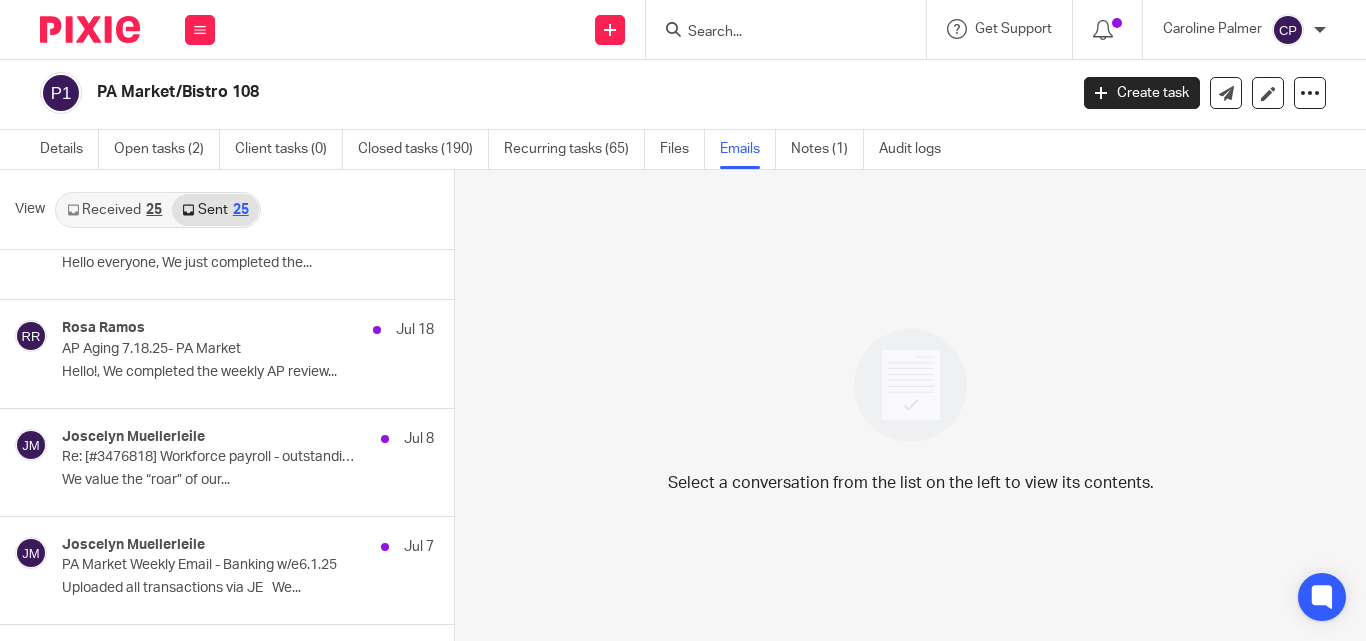 click at bounding box center [776, 33] 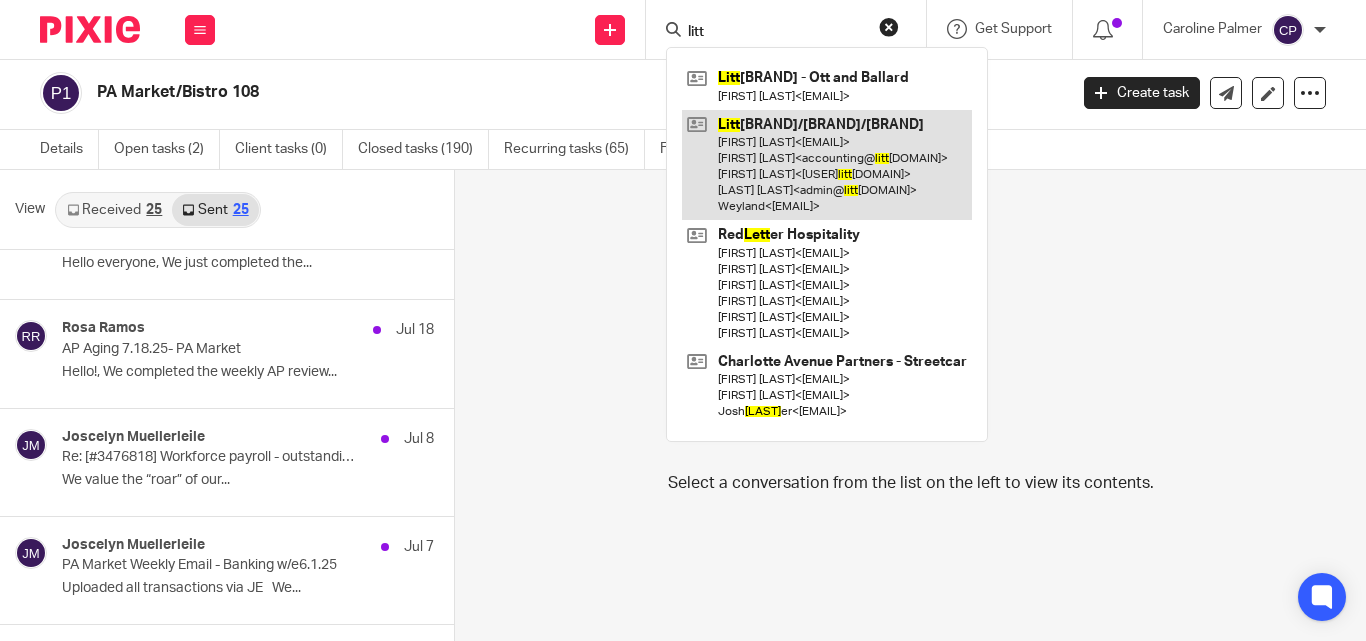 type on "litt" 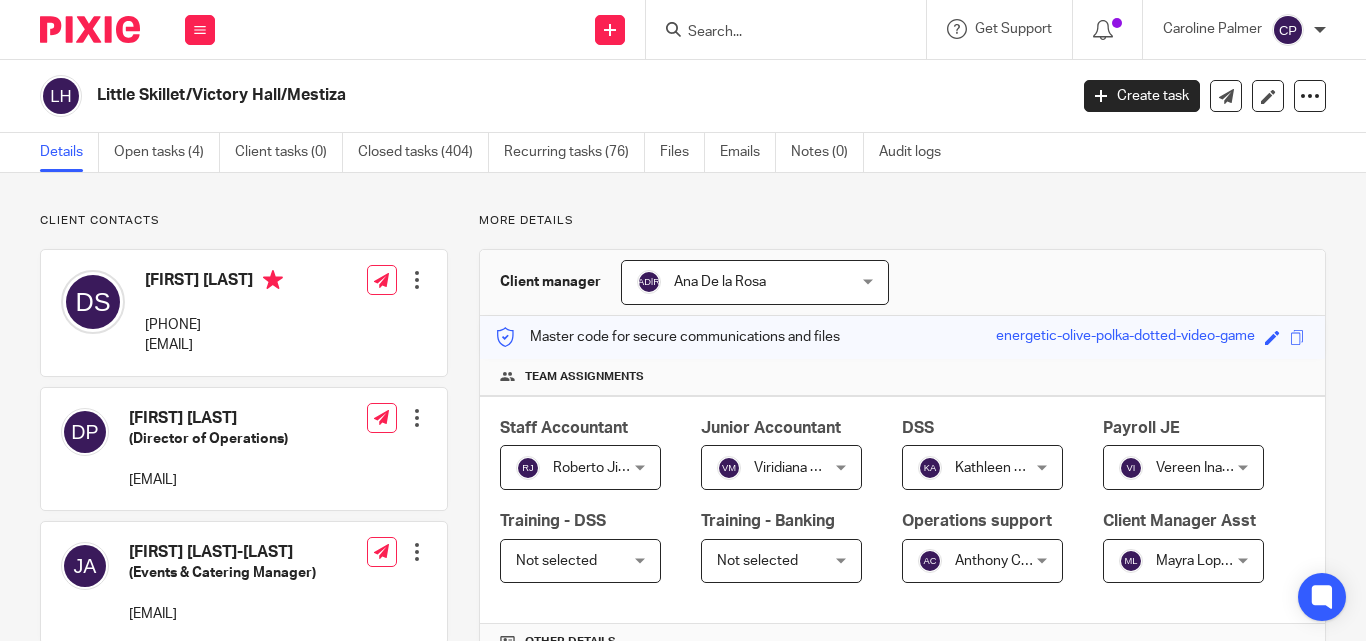 scroll, scrollTop: 0, scrollLeft: 0, axis: both 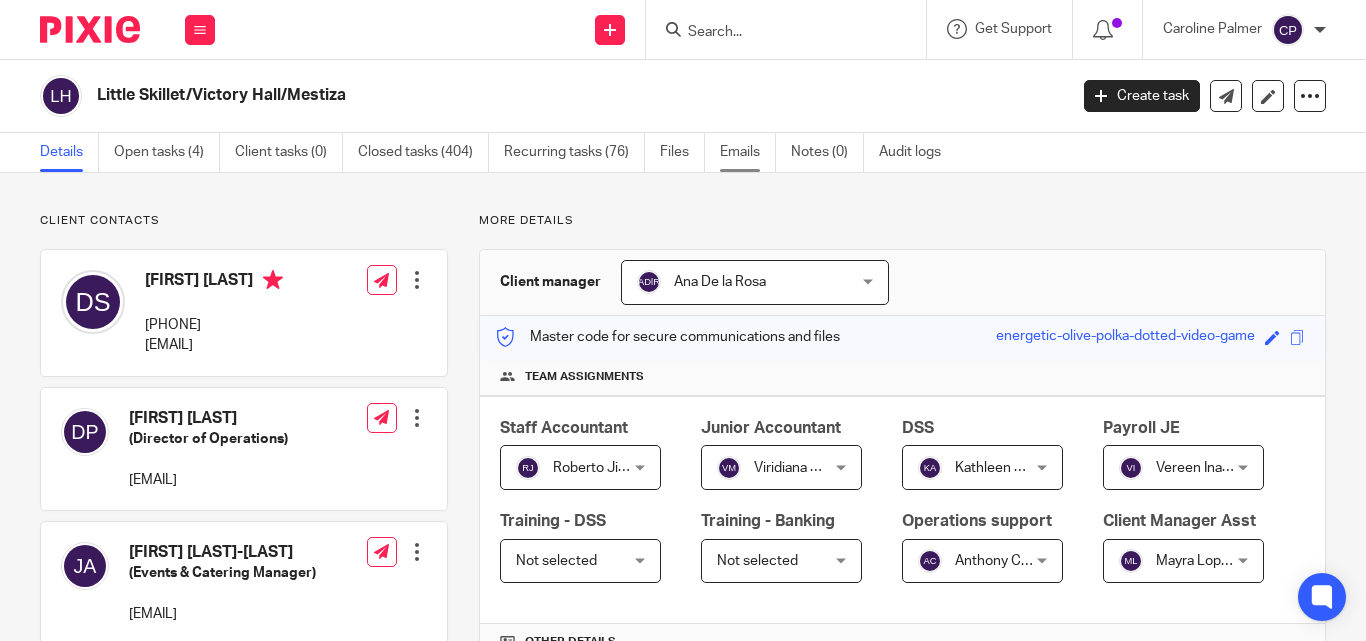 click on "Emails" at bounding box center [748, 152] 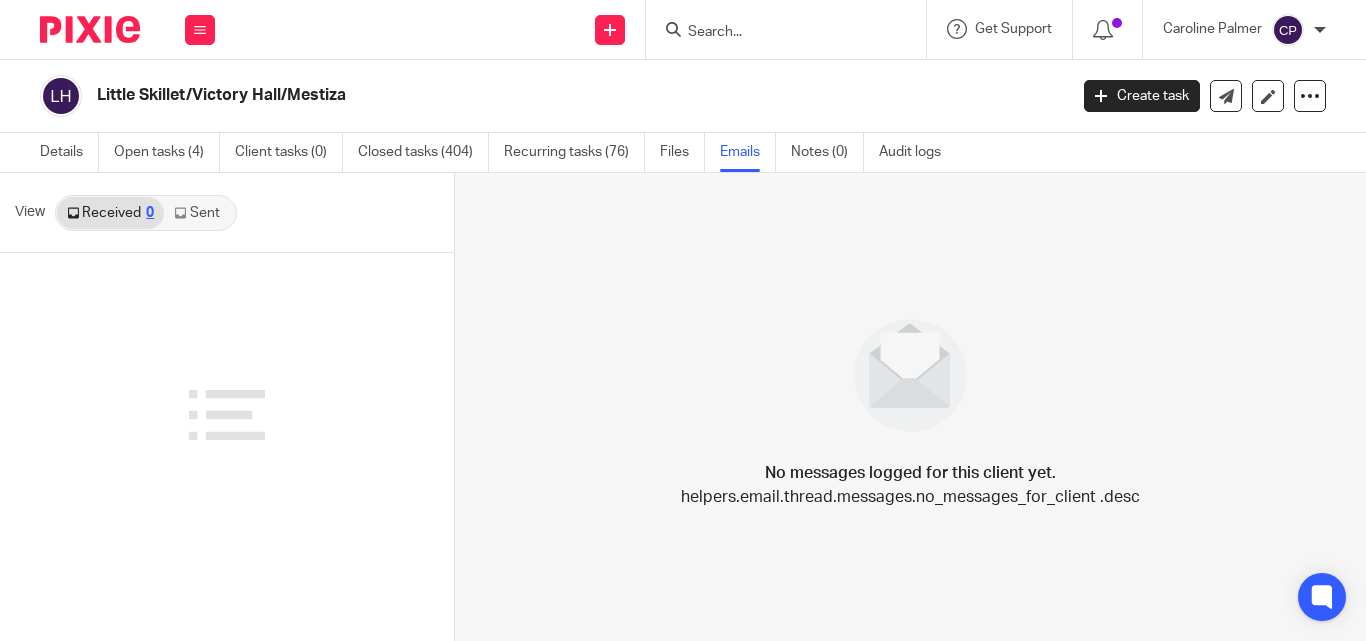 scroll, scrollTop: 0, scrollLeft: 0, axis: both 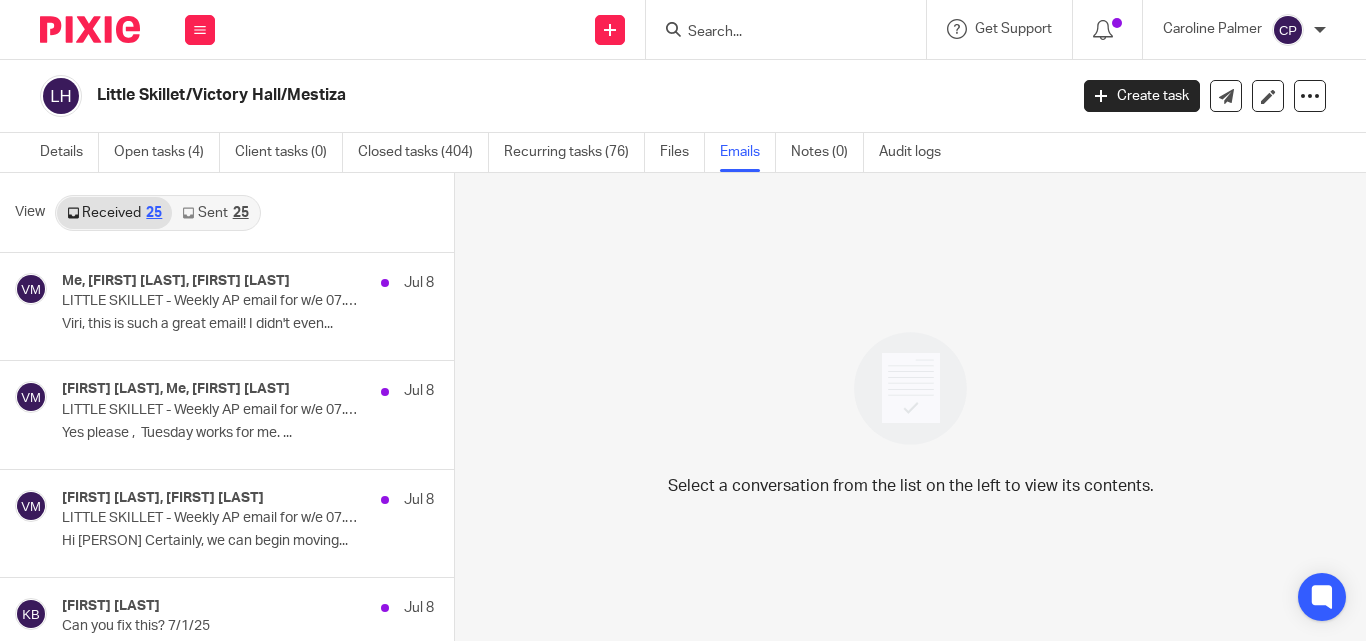 click on "Sent
25" at bounding box center [215, 213] 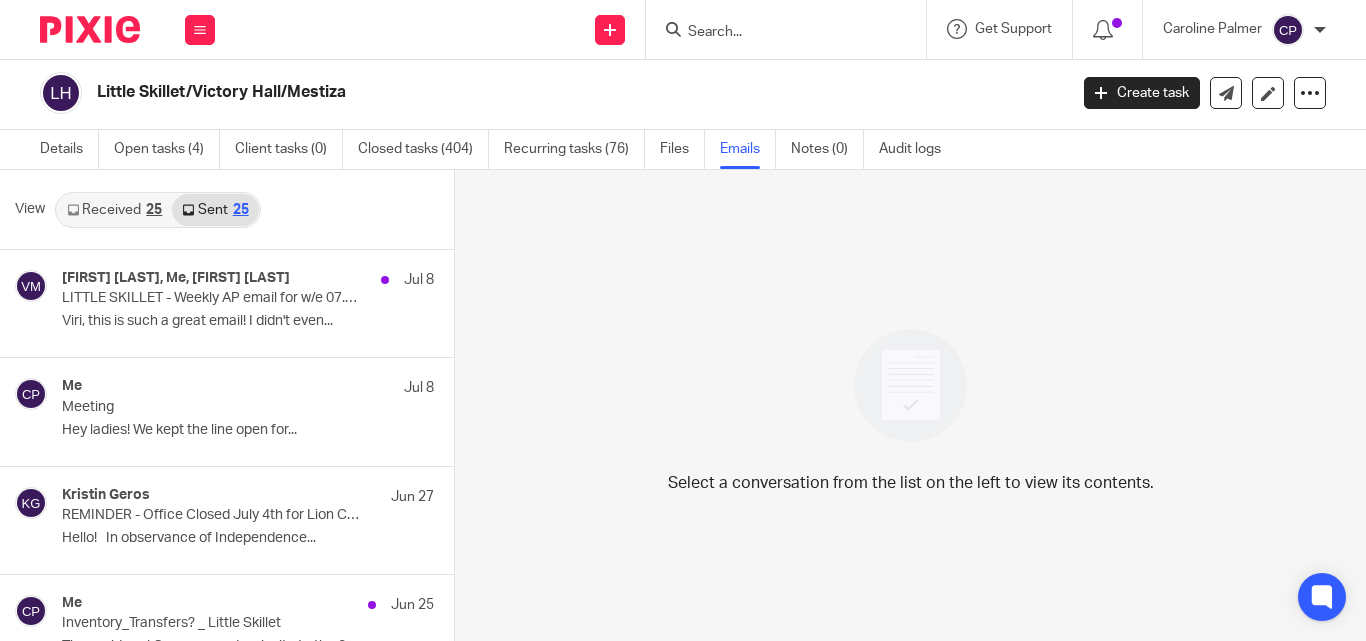 click at bounding box center [792, 29] 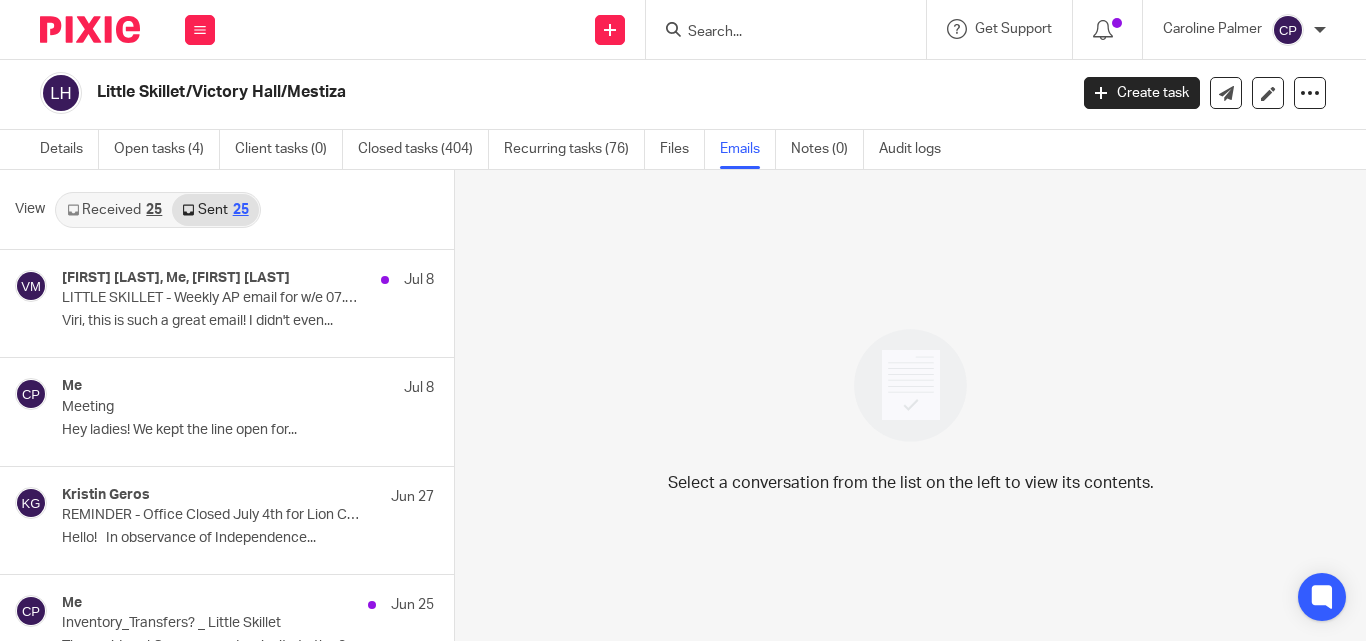 click at bounding box center (776, 33) 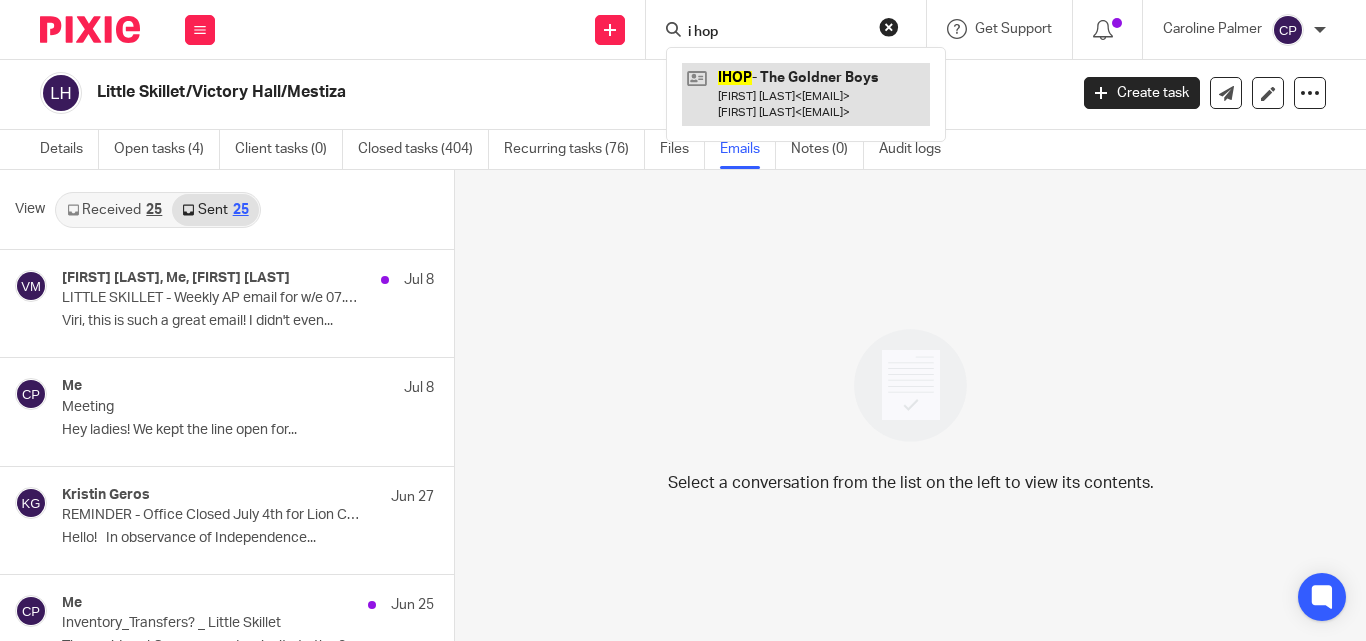 type on "i hop" 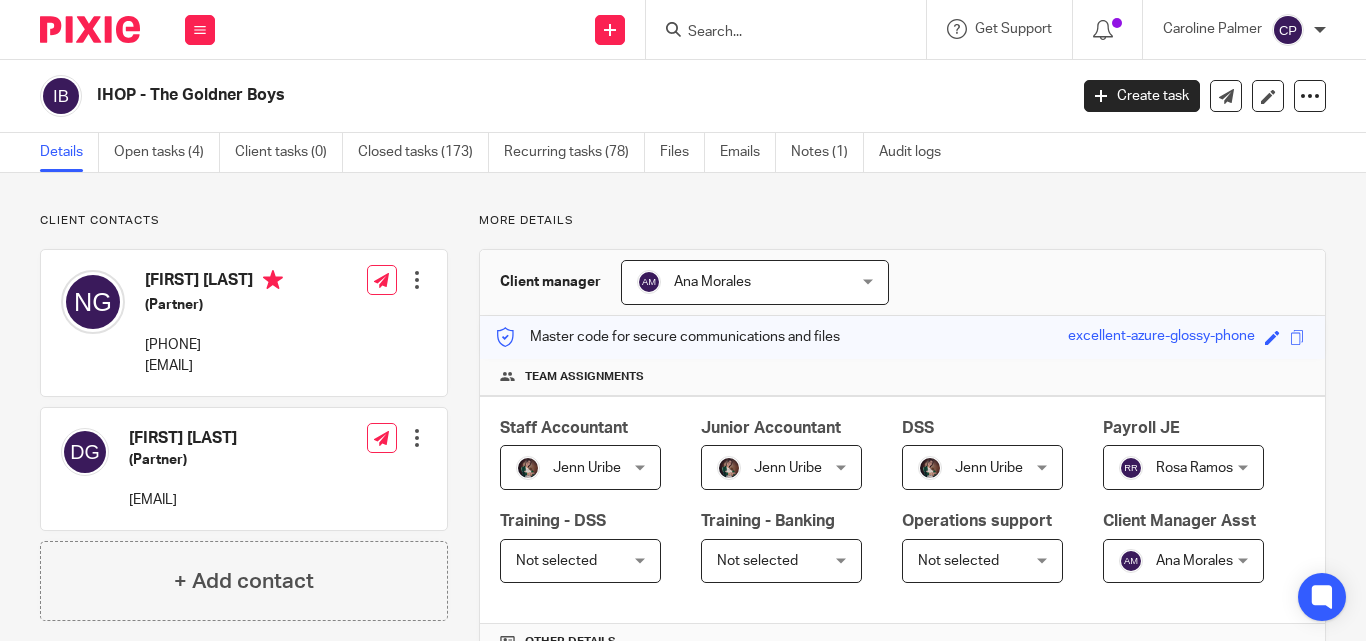 scroll, scrollTop: 0, scrollLeft: 0, axis: both 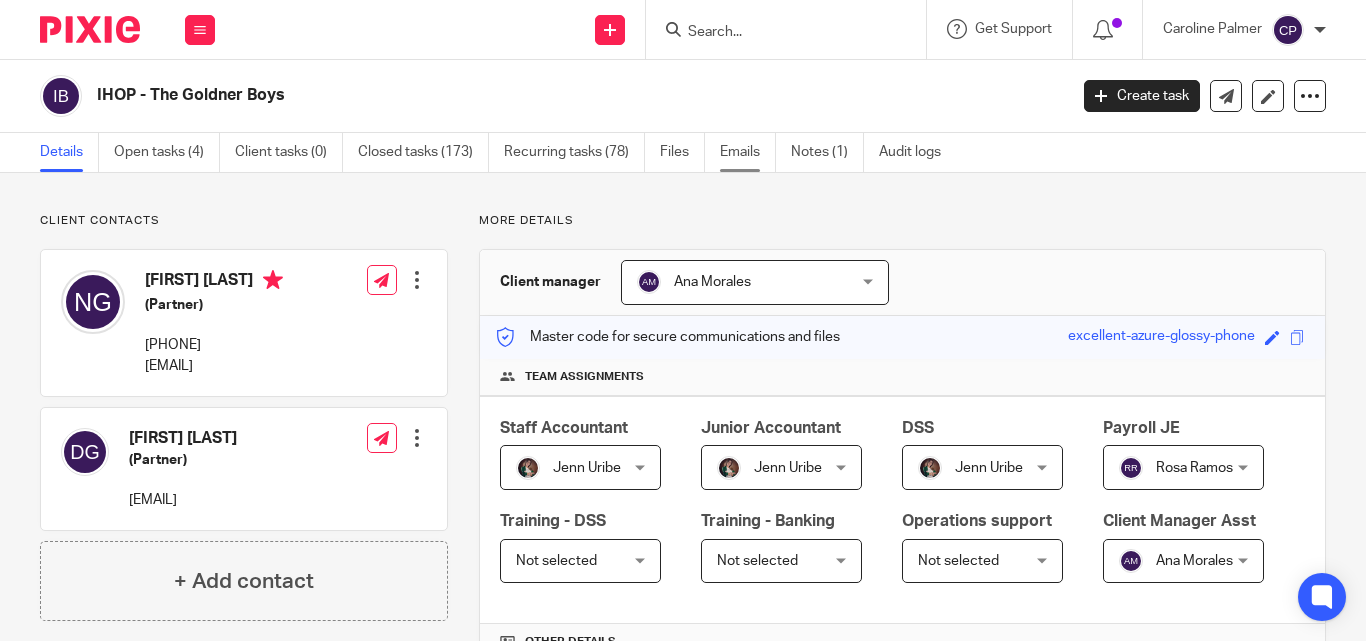 click on "Emails" at bounding box center [748, 152] 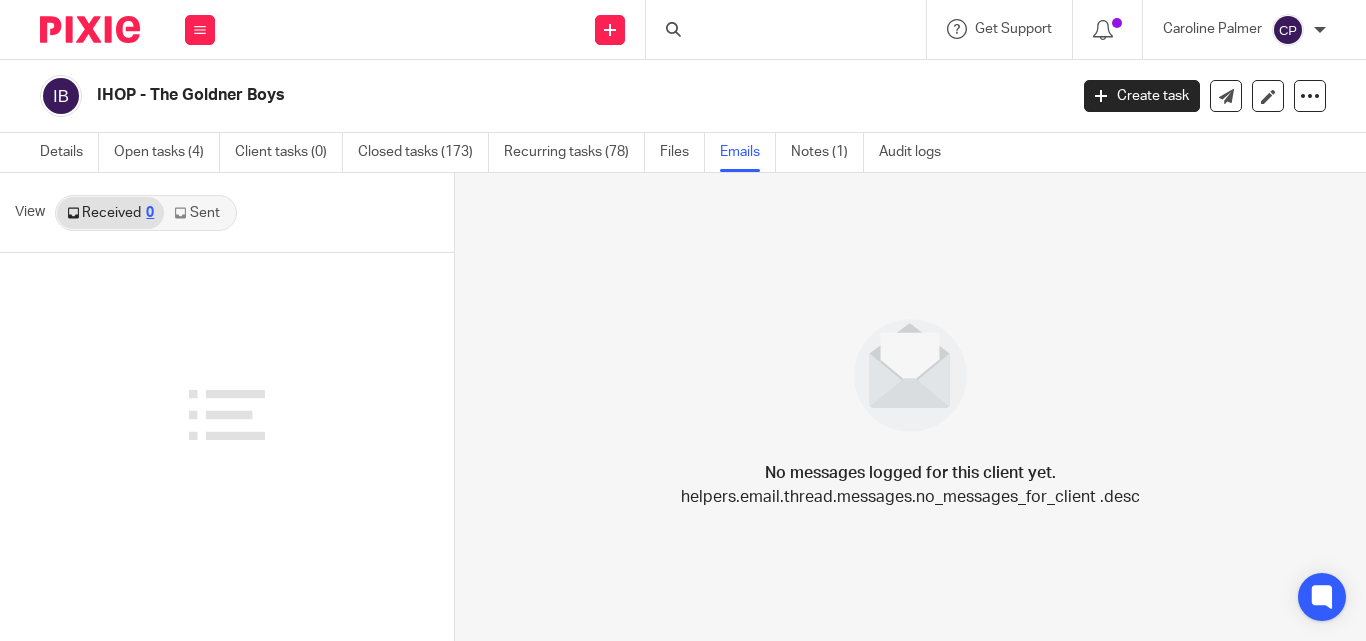 scroll, scrollTop: 0, scrollLeft: 0, axis: both 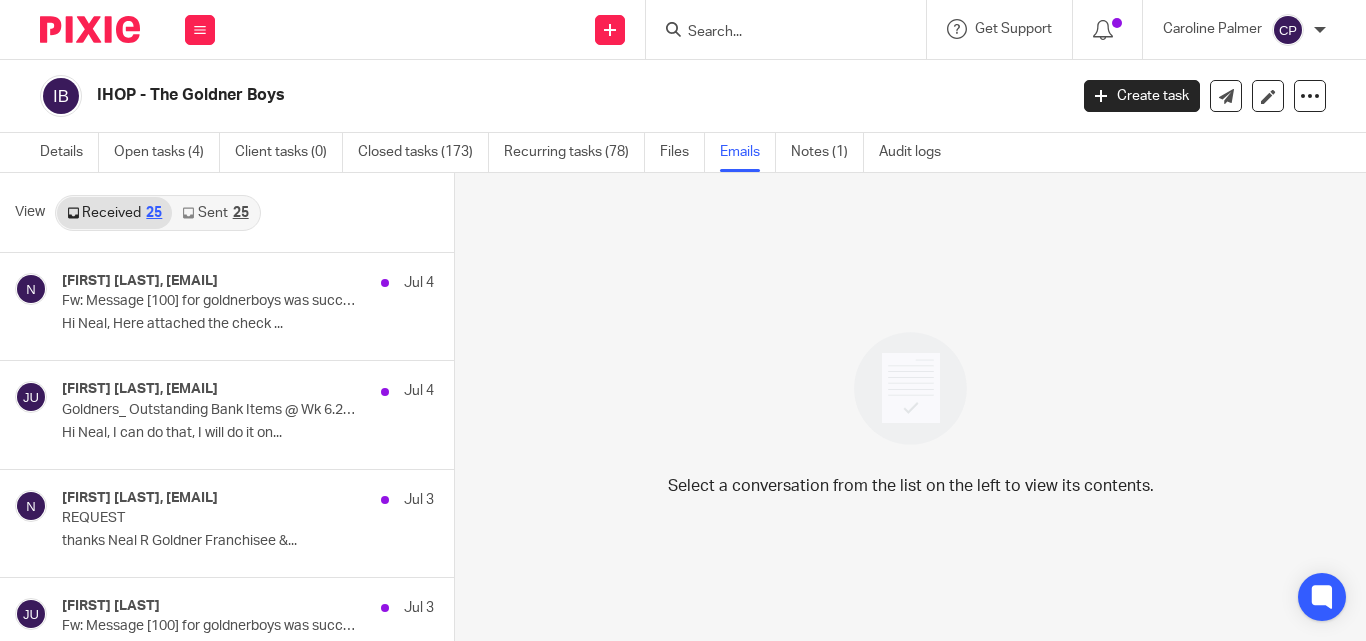 click on "Sent
25" at bounding box center (215, 213) 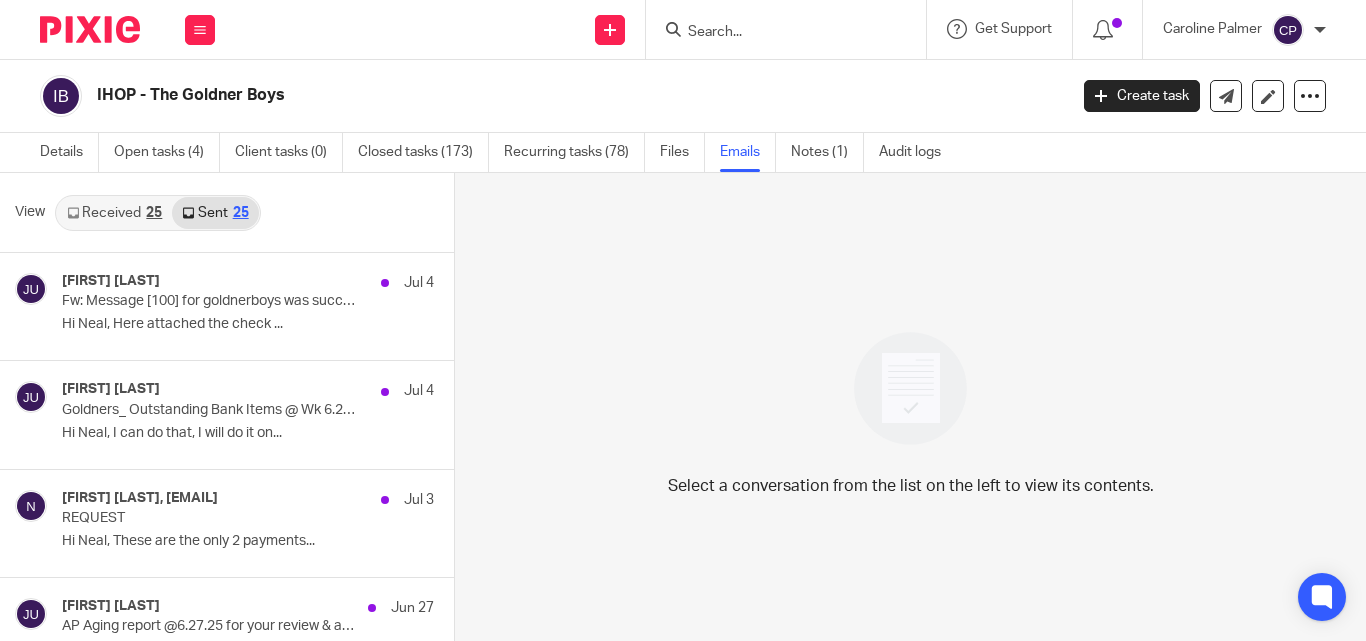 scroll, scrollTop: 3, scrollLeft: 0, axis: vertical 